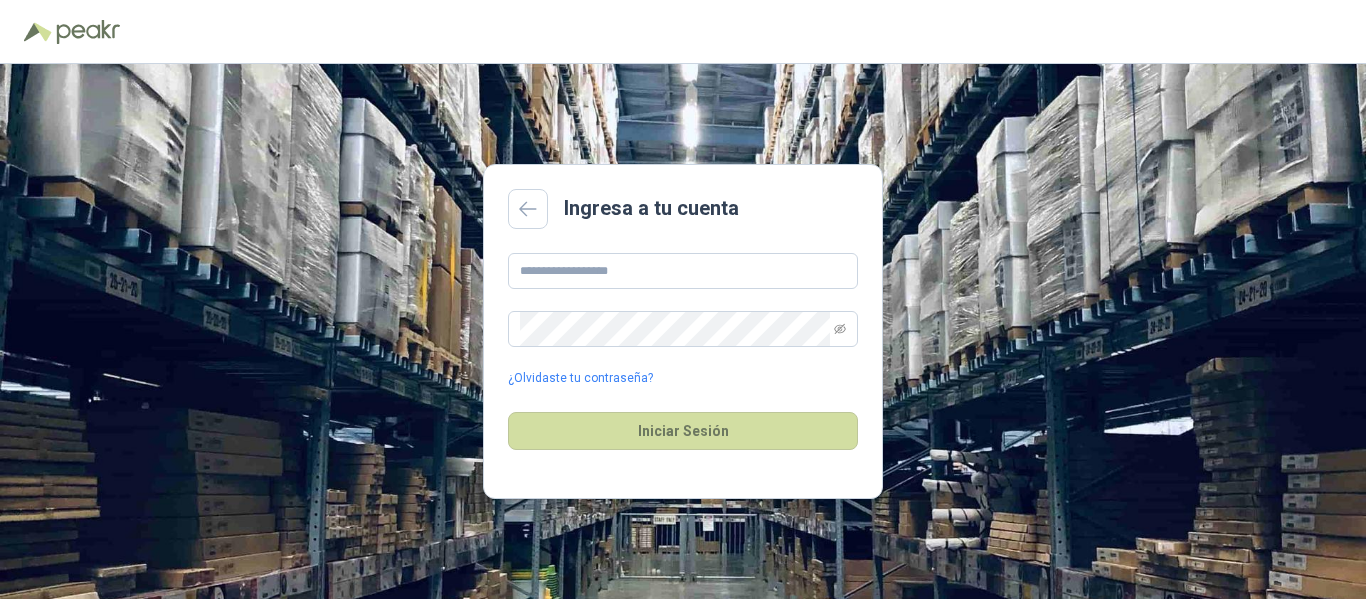 scroll, scrollTop: 0, scrollLeft: 0, axis: both 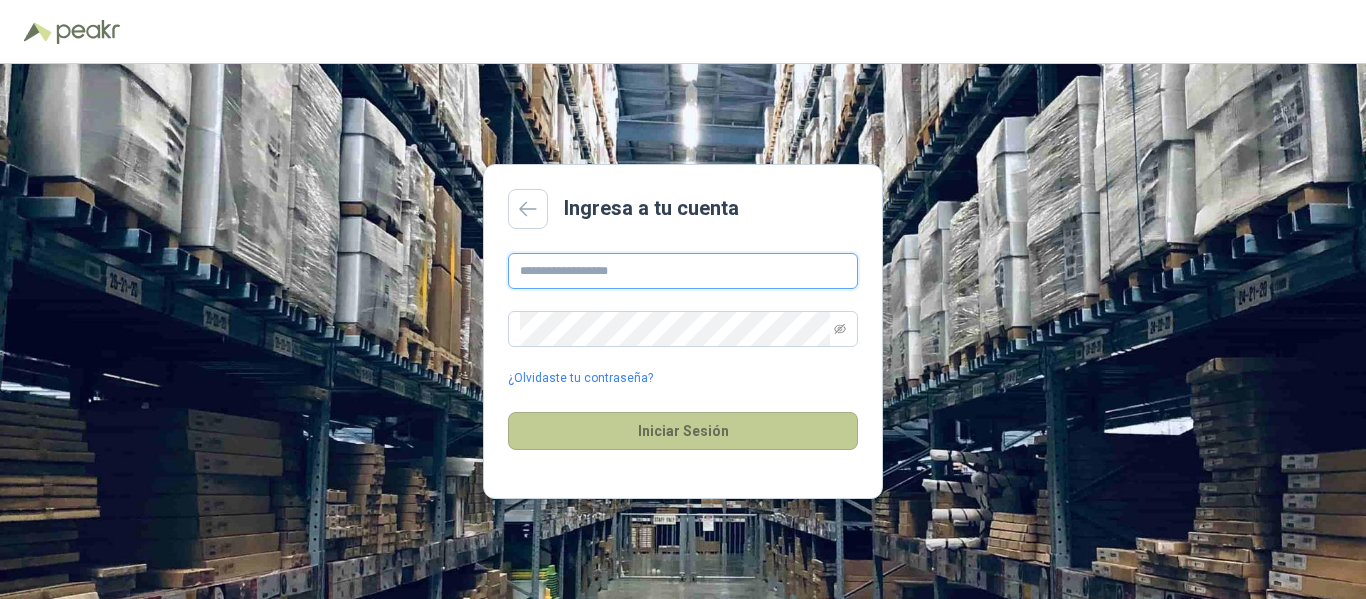 type on "**********" 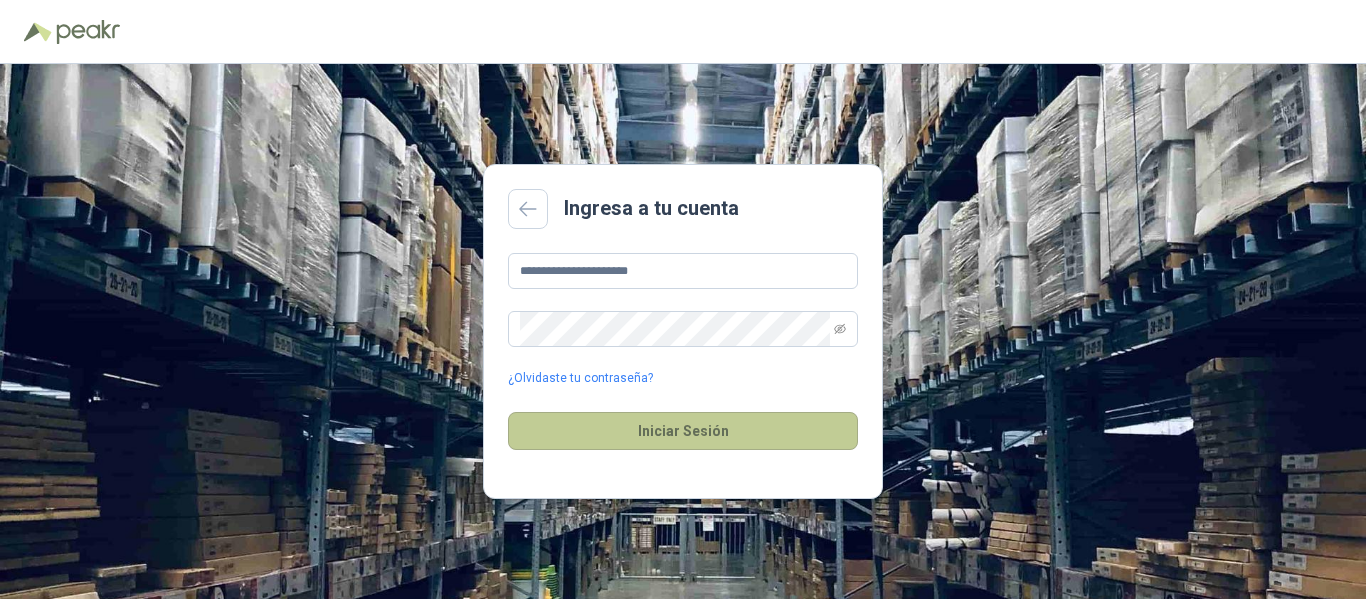 click on "Iniciar Sesión" at bounding box center [683, 431] 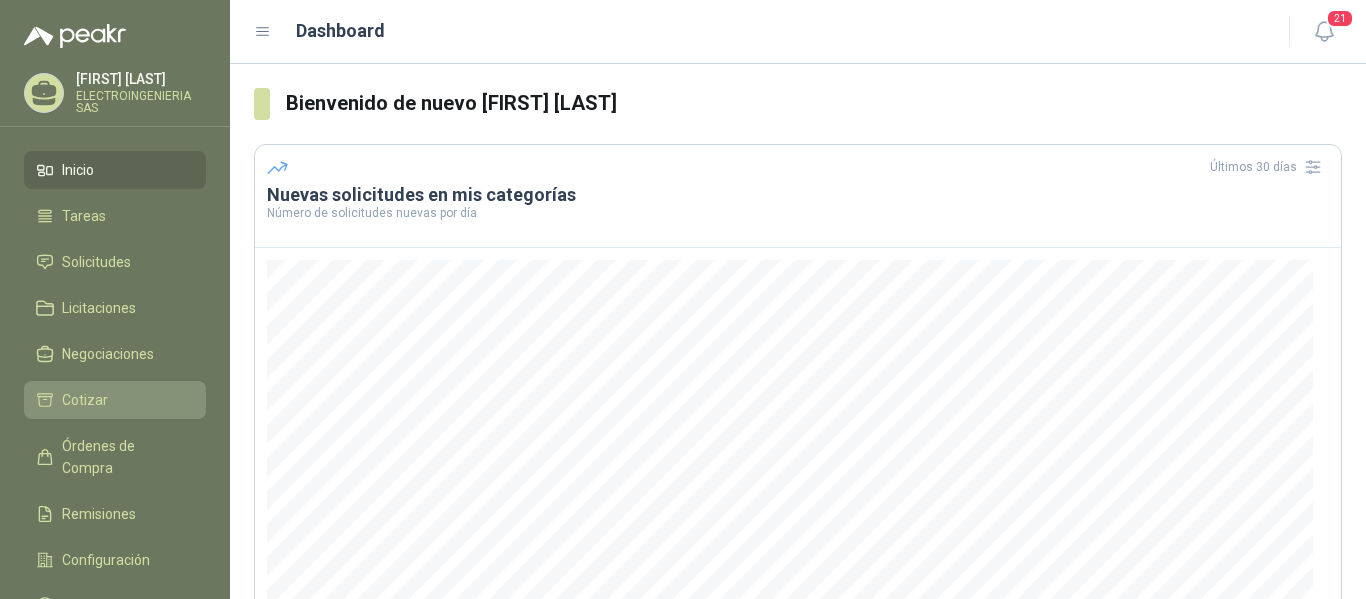 click on "Cotizar" at bounding box center (85, 400) 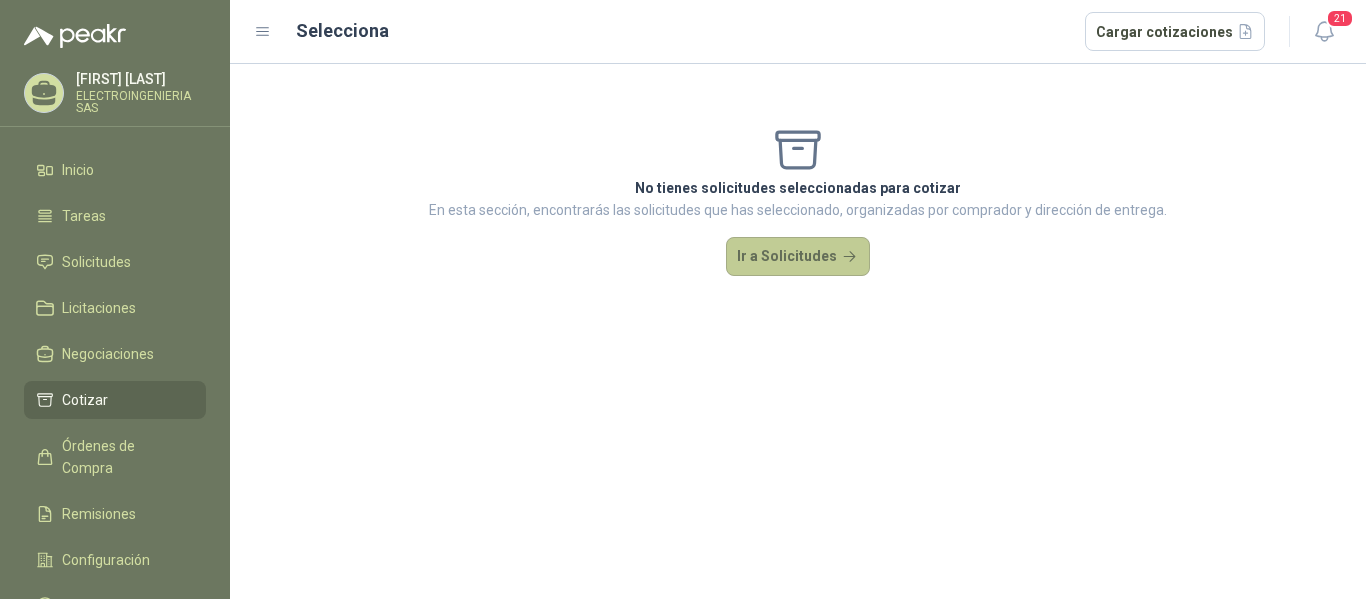 click on "Ir a Solicitudes" at bounding box center [798, 257] 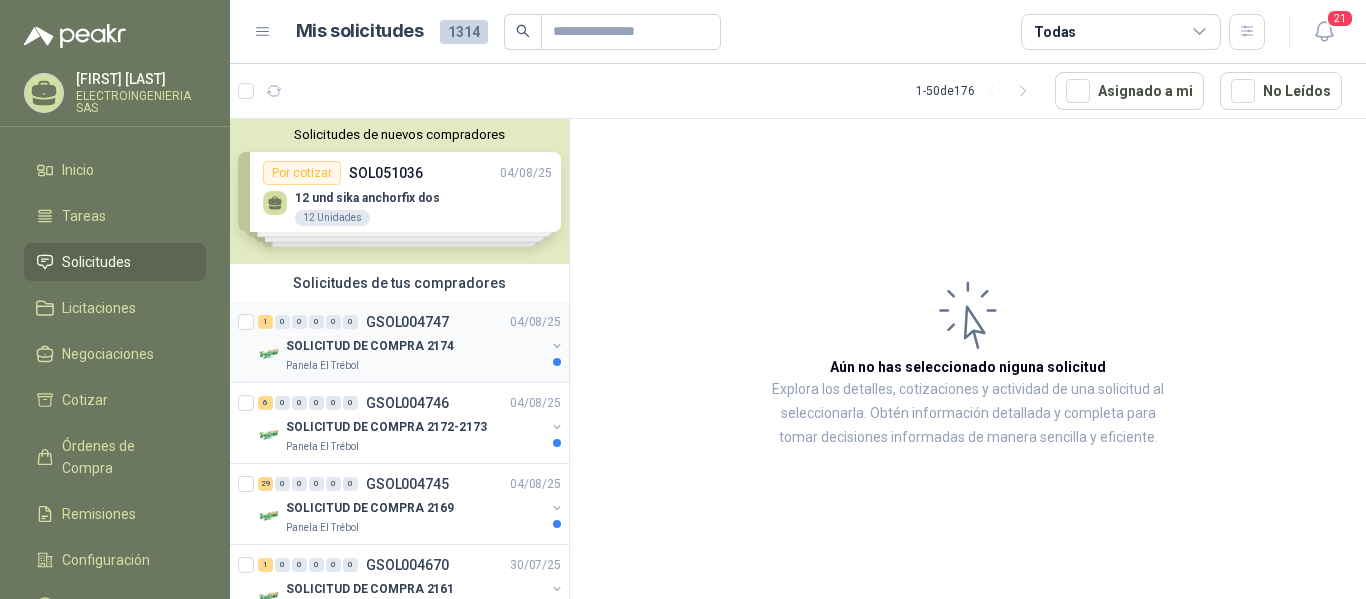 click on "SOLICITUD DE COMPRA 2174" at bounding box center (370, 346) 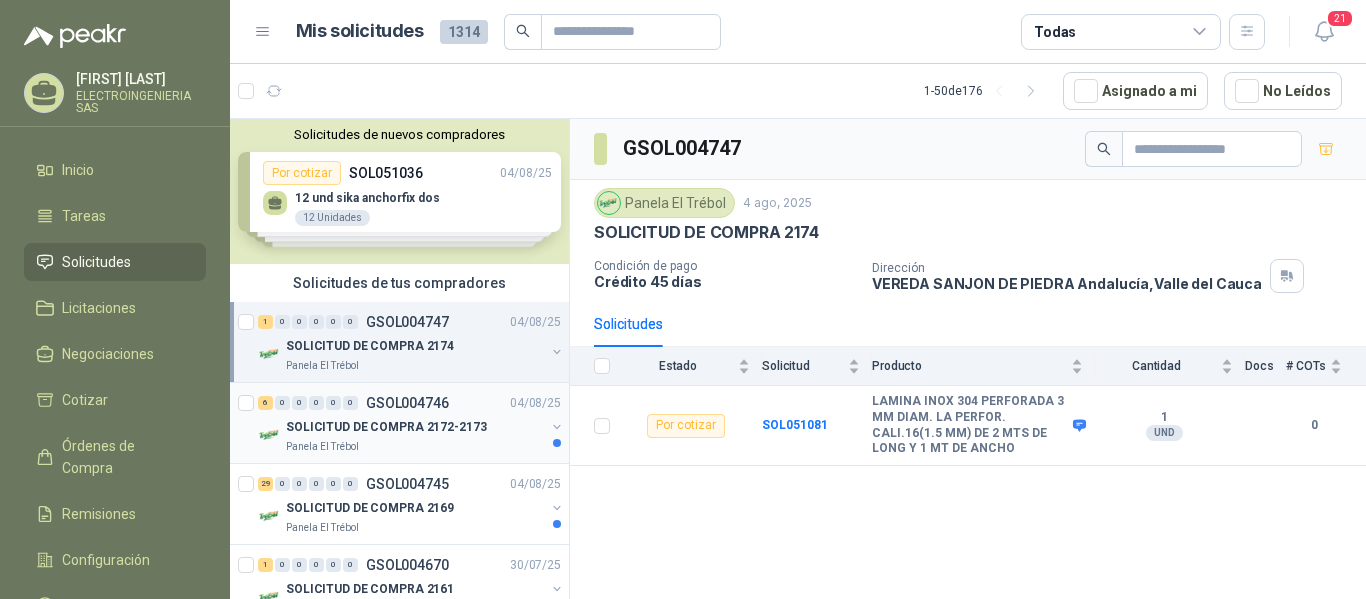 click on "SOLICITUD DE COMPRA 2172-2173" at bounding box center (386, 427) 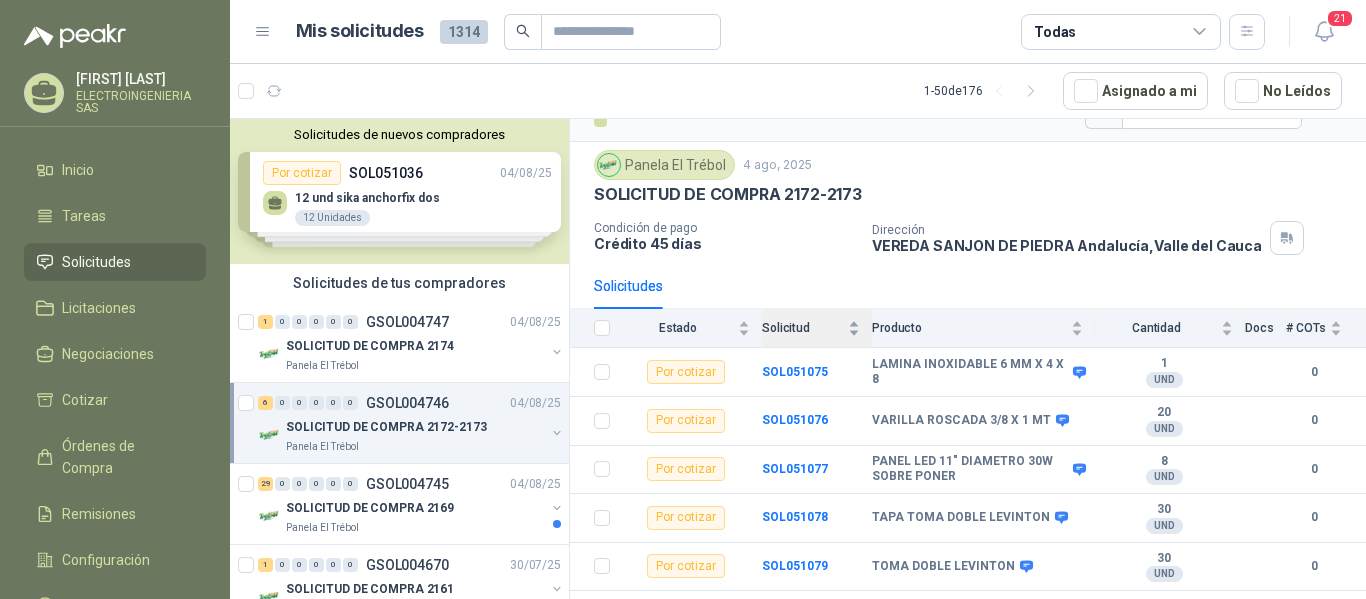 scroll, scrollTop: 72, scrollLeft: 0, axis: vertical 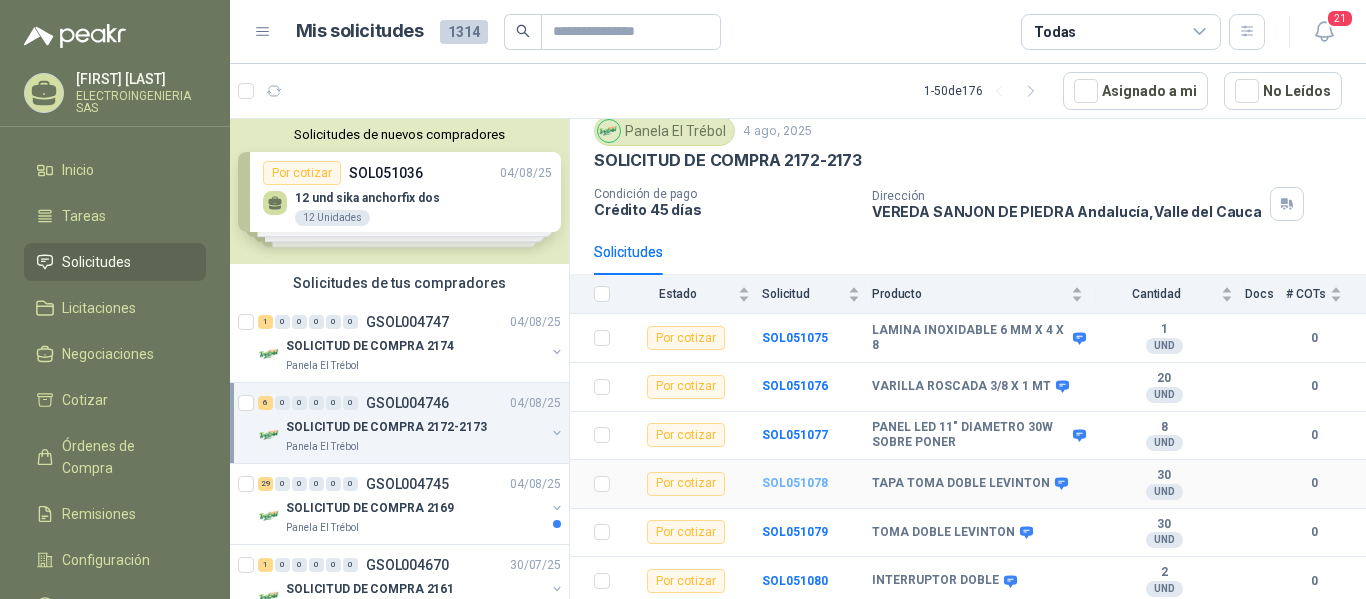 click on "SOL051078" at bounding box center [795, 483] 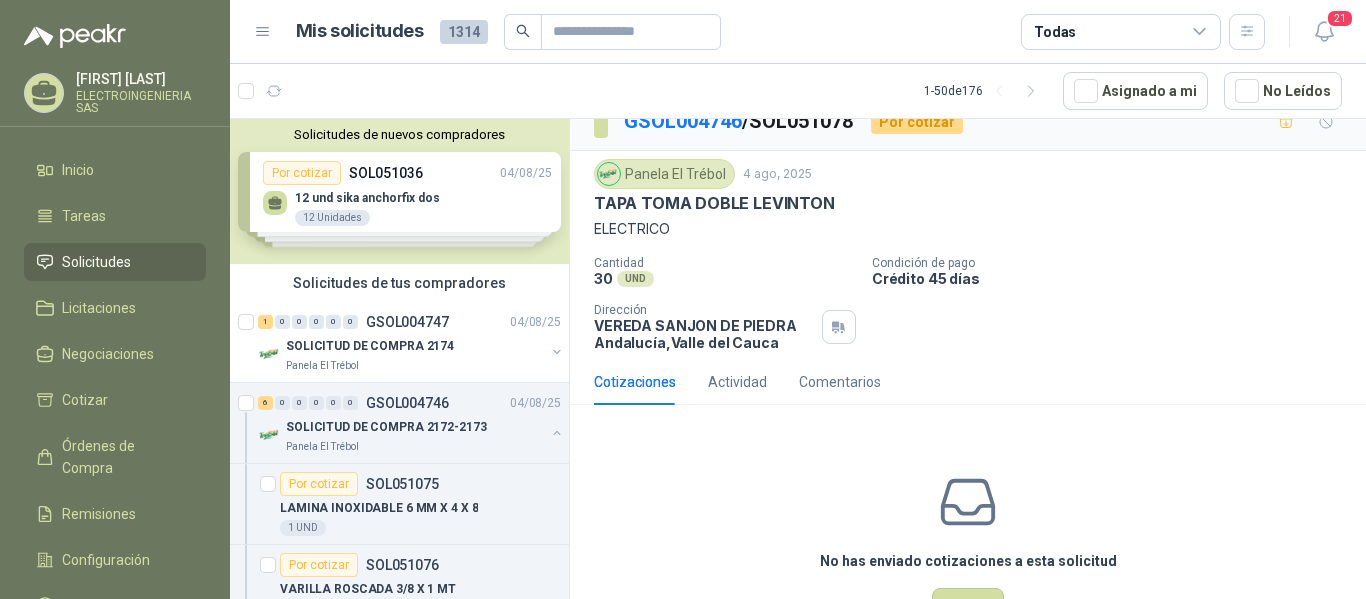 scroll, scrollTop: 96, scrollLeft: 0, axis: vertical 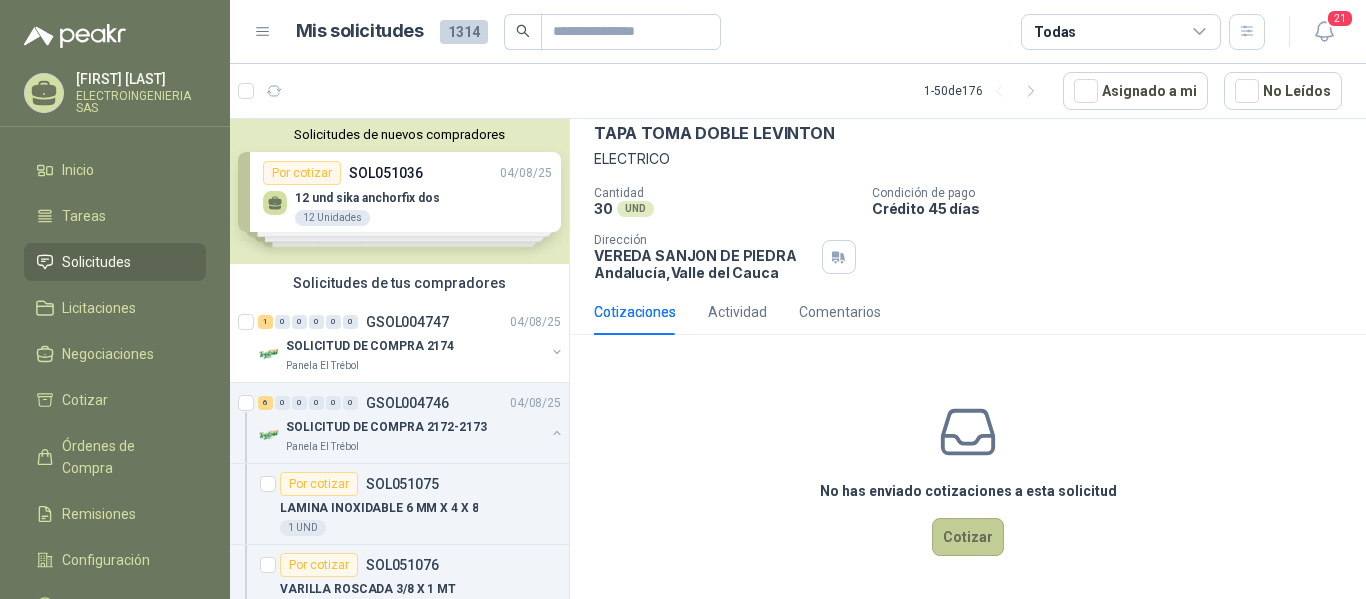 click on "Cotizar" at bounding box center [968, 537] 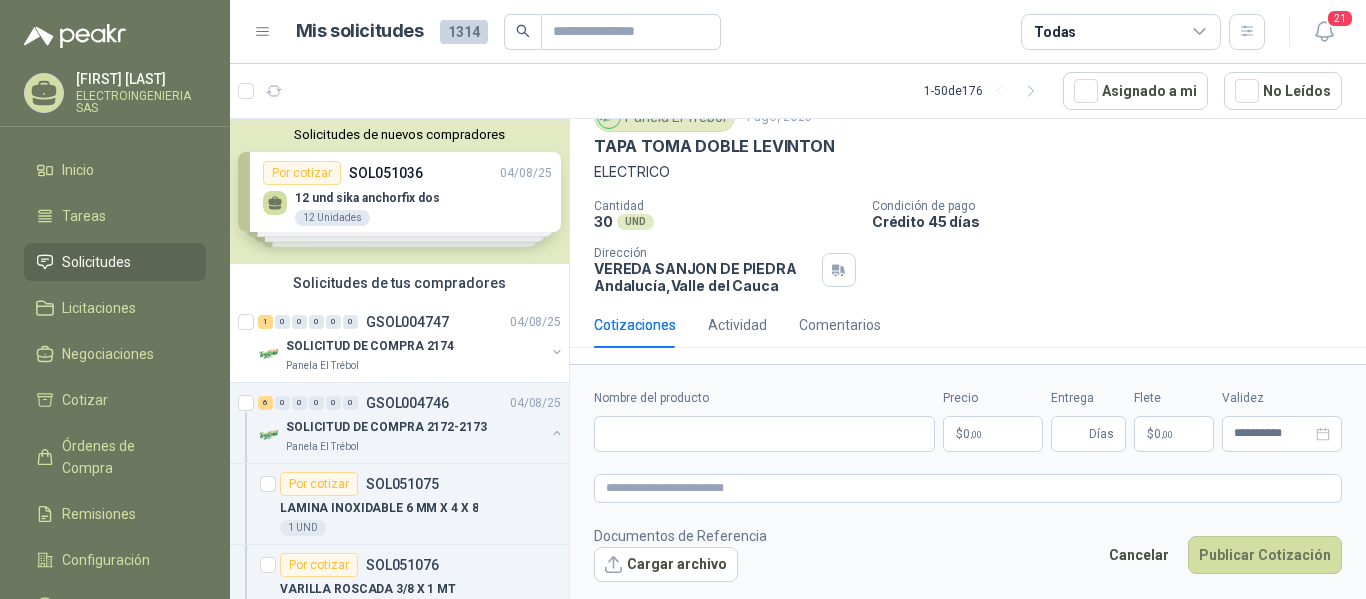 type 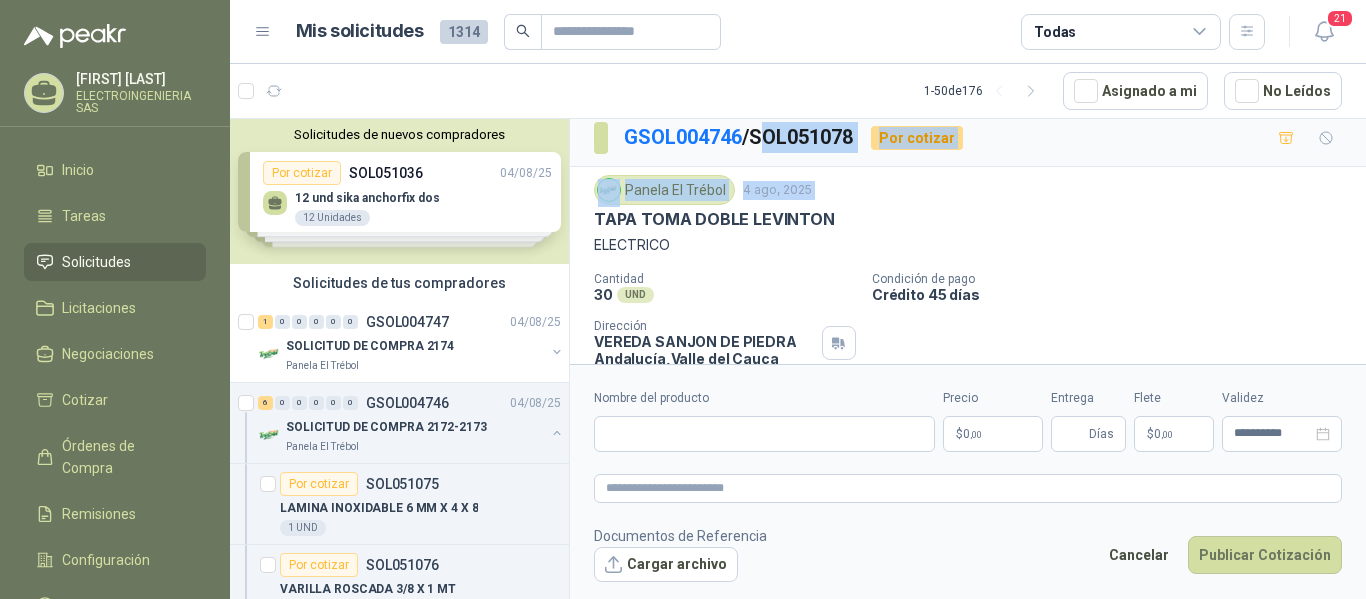 scroll, scrollTop: 0, scrollLeft: 0, axis: both 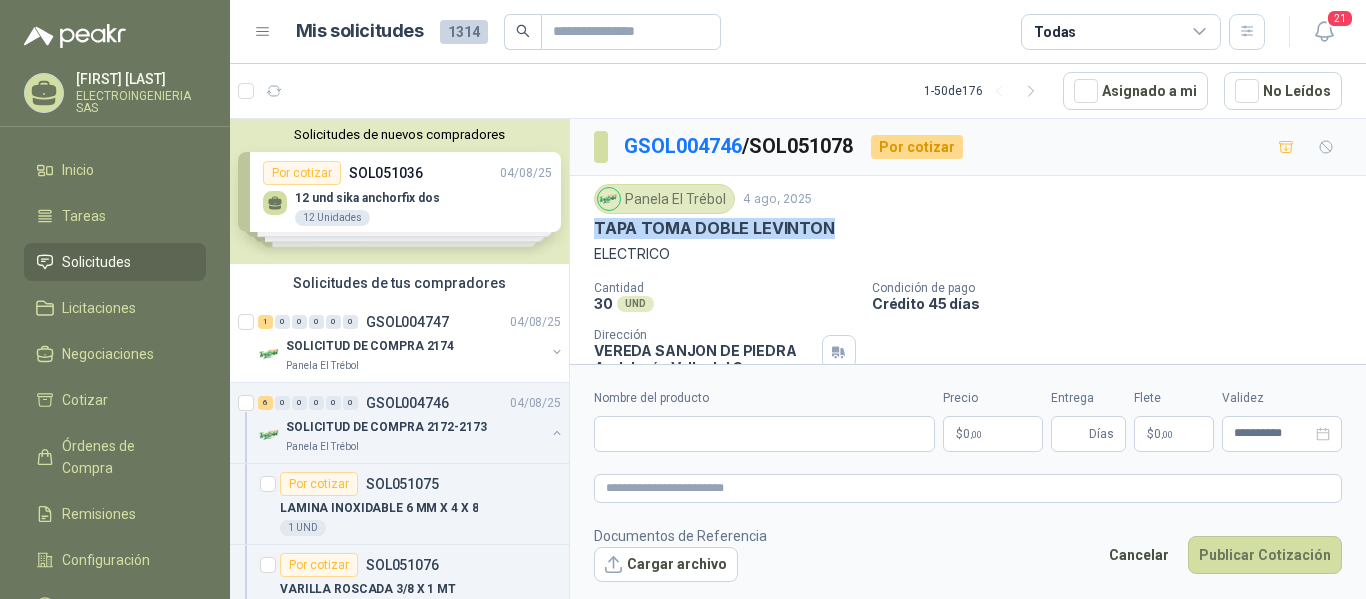 drag, startPoint x: 597, startPoint y: 141, endPoint x: 851, endPoint y: 226, distance: 267.8451 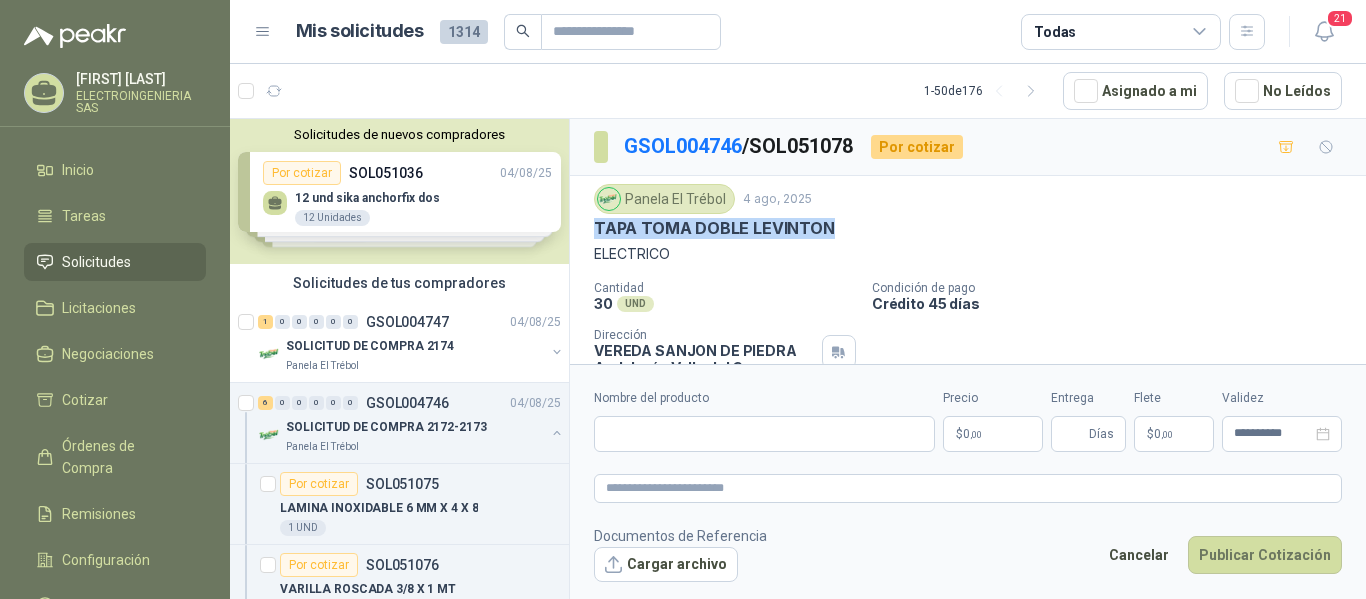 copy on "TAPA TOMA DOBLE LEVINTON" 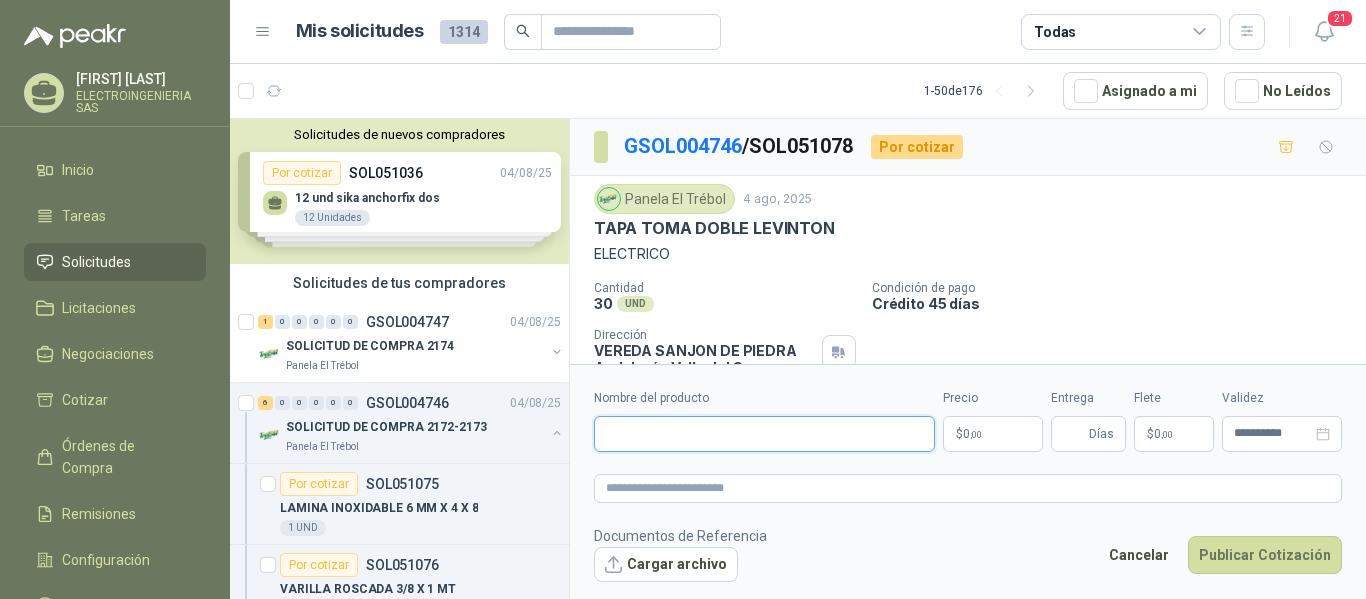 paste on "**********" 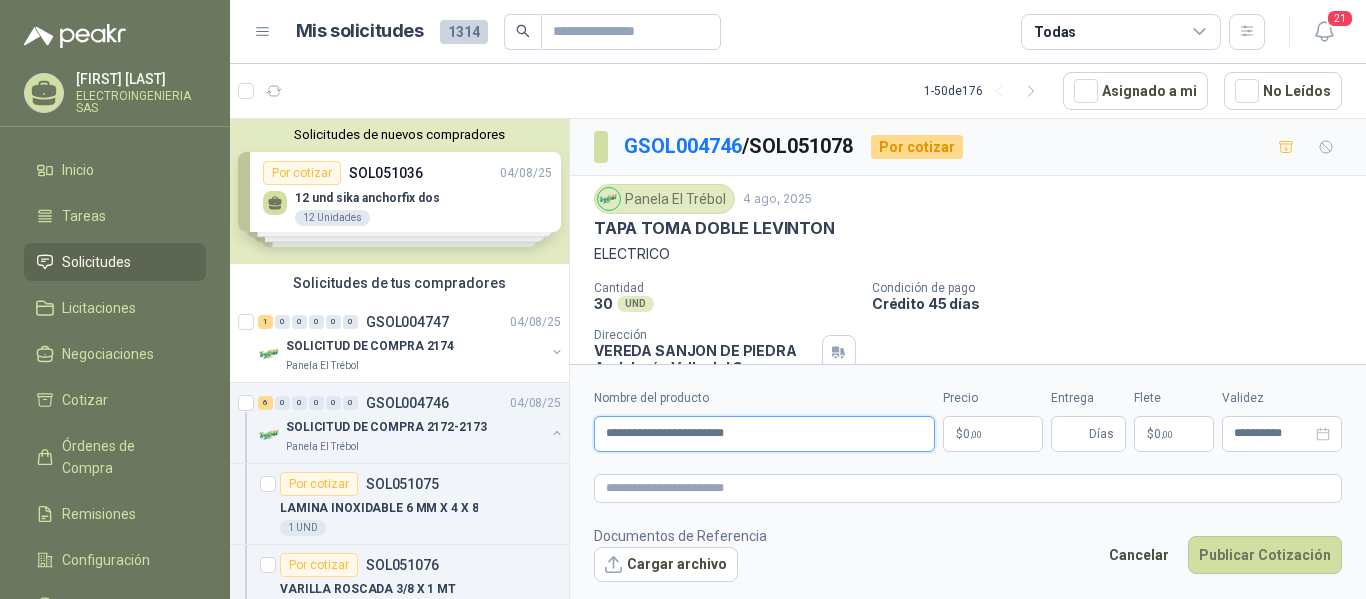 type on "**********" 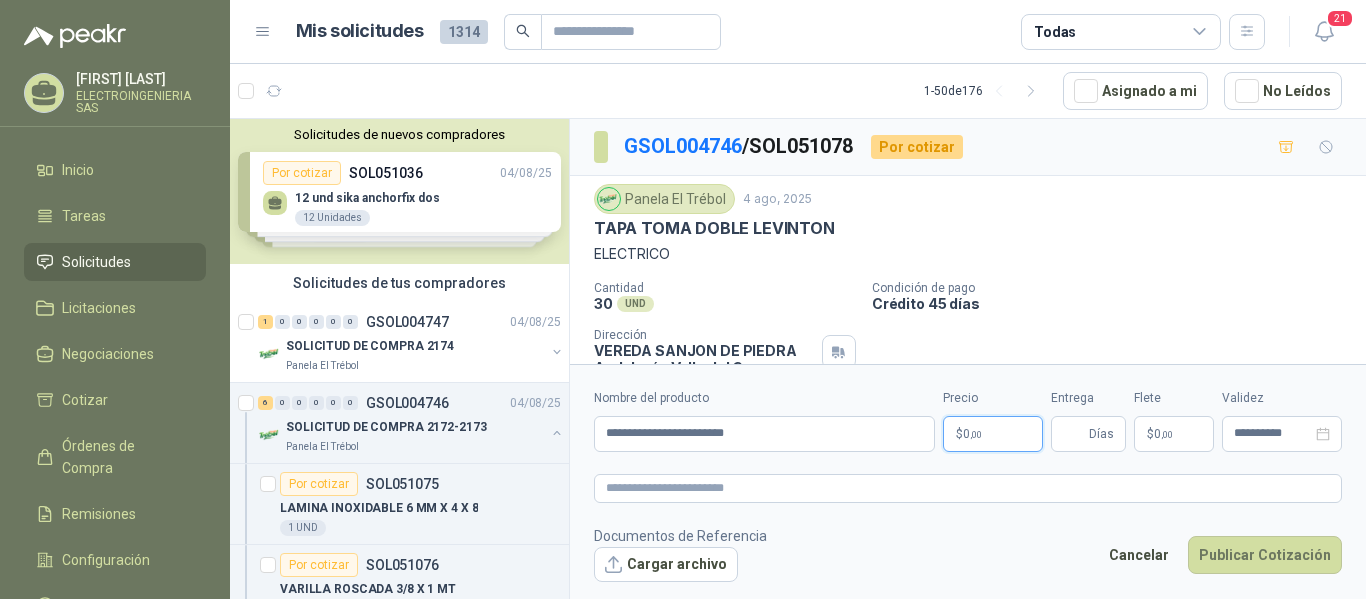 click on "$  0 ,00" at bounding box center [993, 434] 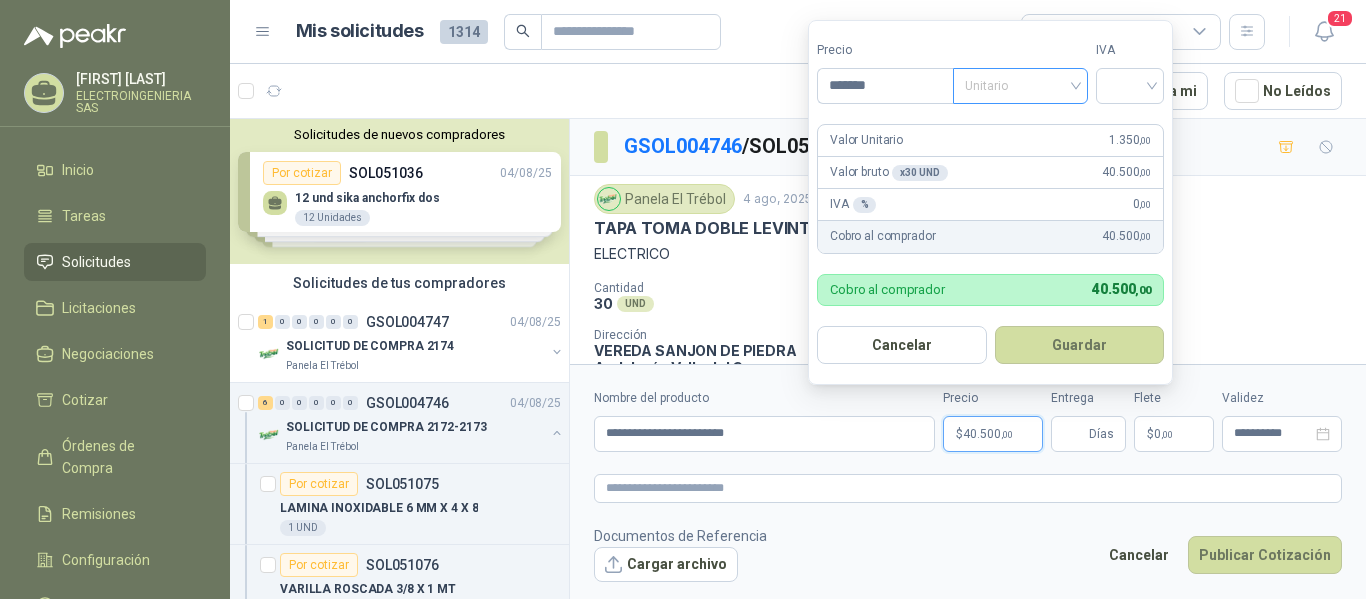 click on "Unitario" at bounding box center (1020, 86) 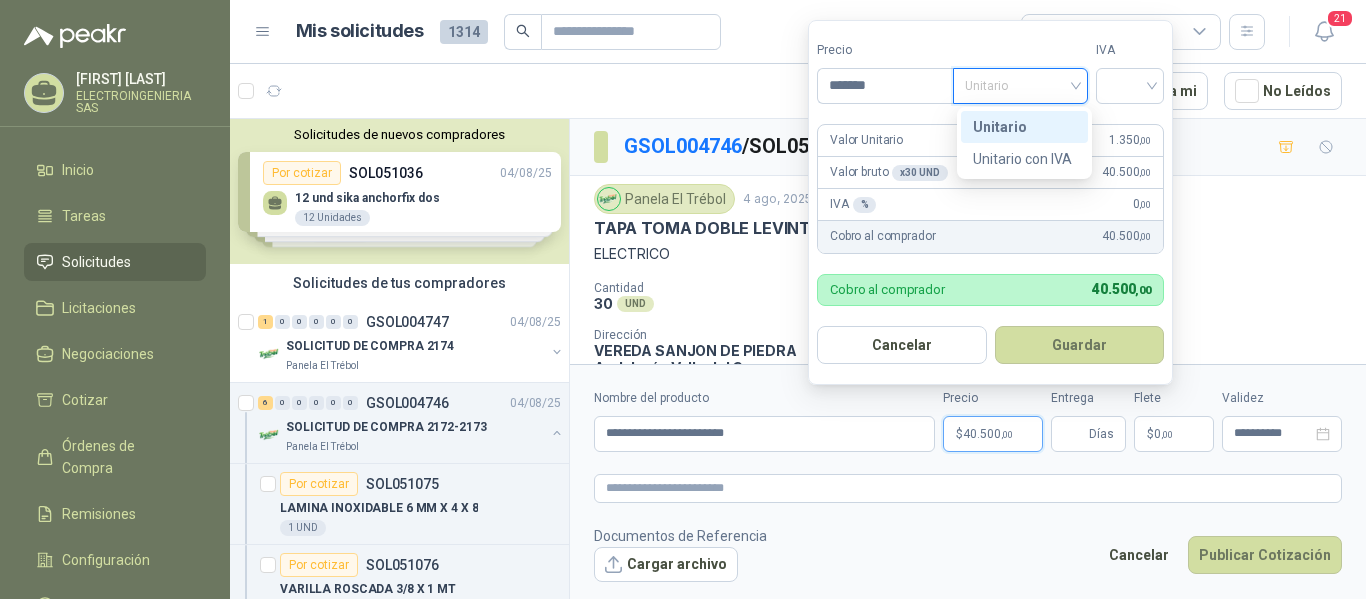 click on "Unitario" at bounding box center [1024, 127] 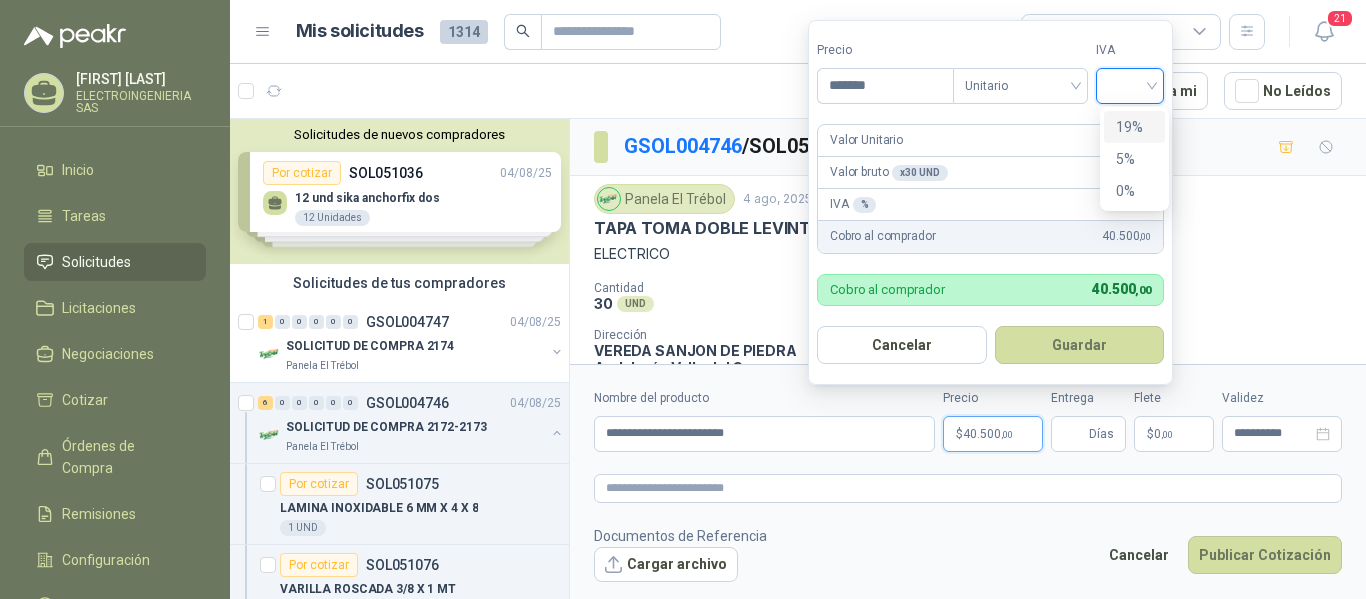 click at bounding box center (1130, 84) 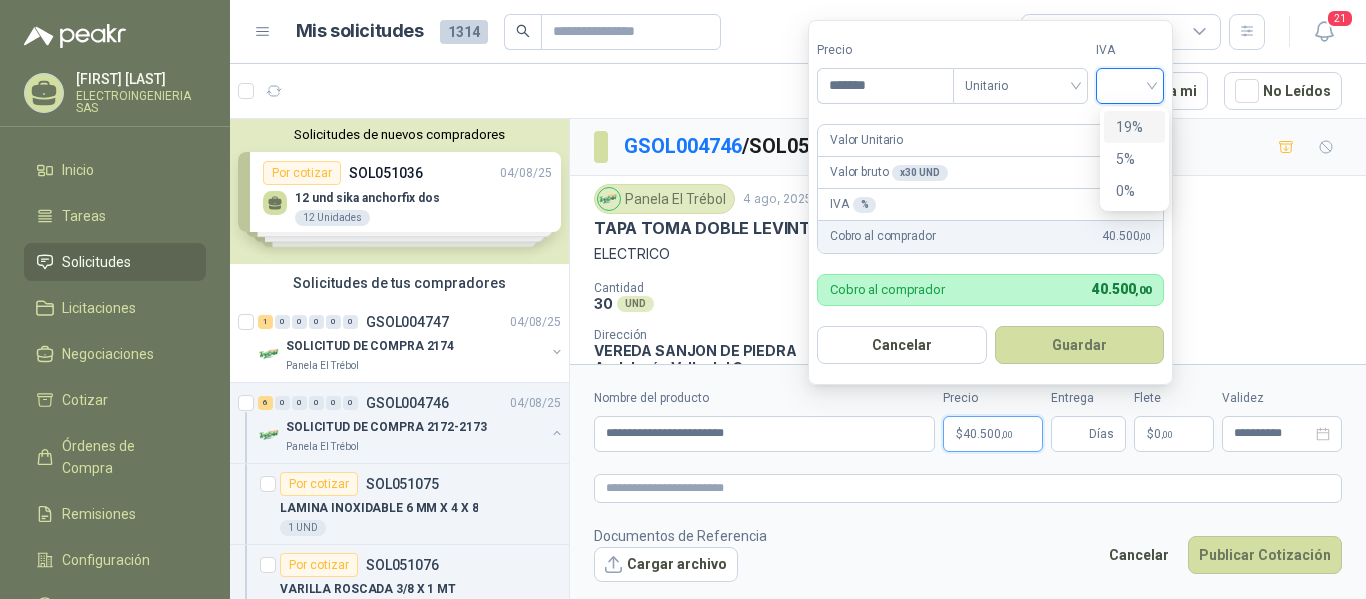 click on "19%" at bounding box center (1134, 127) 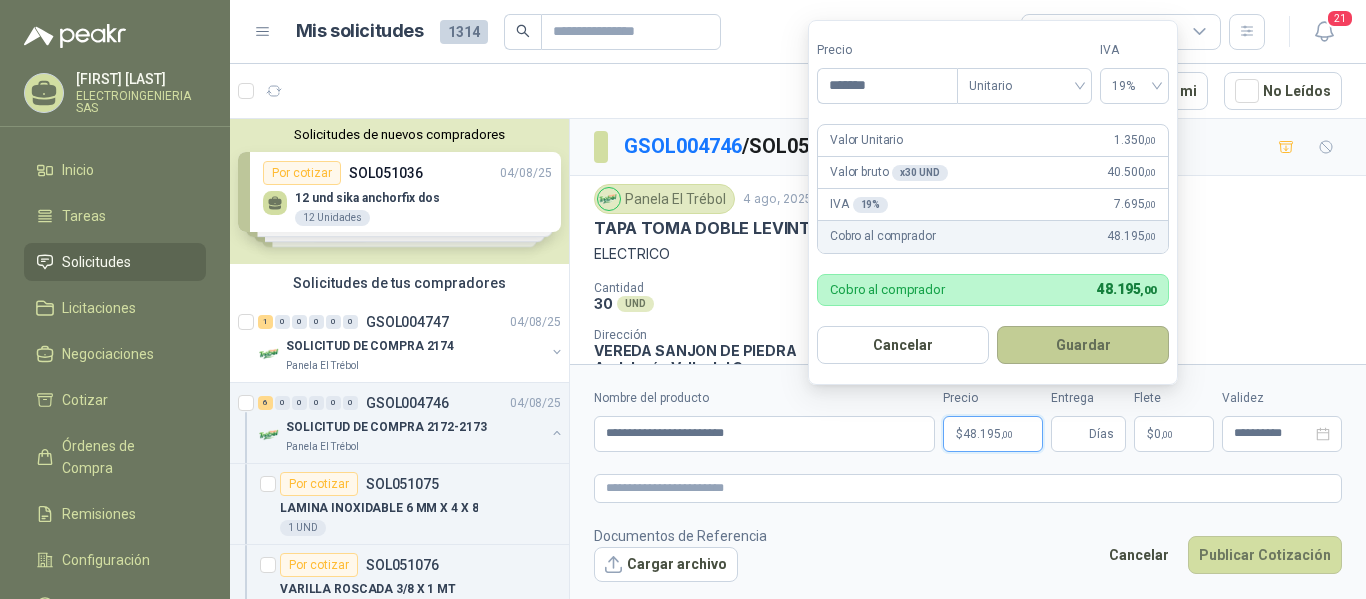 click on "Guardar" at bounding box center [1083, 345] 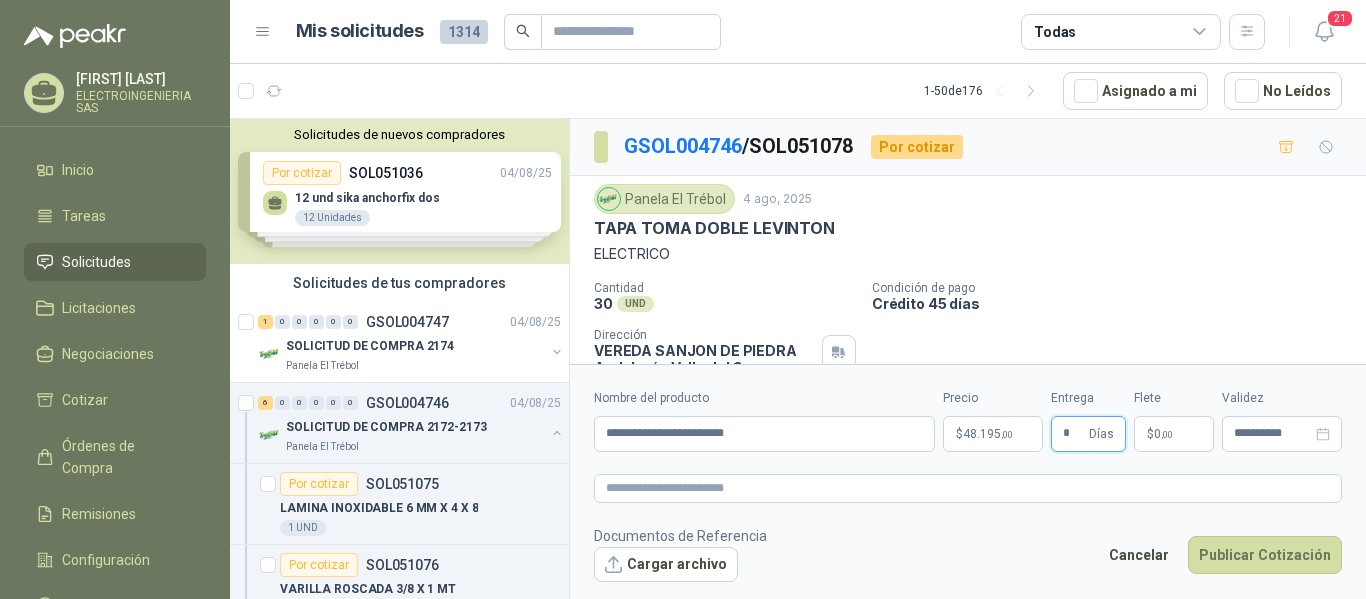 type on "*" 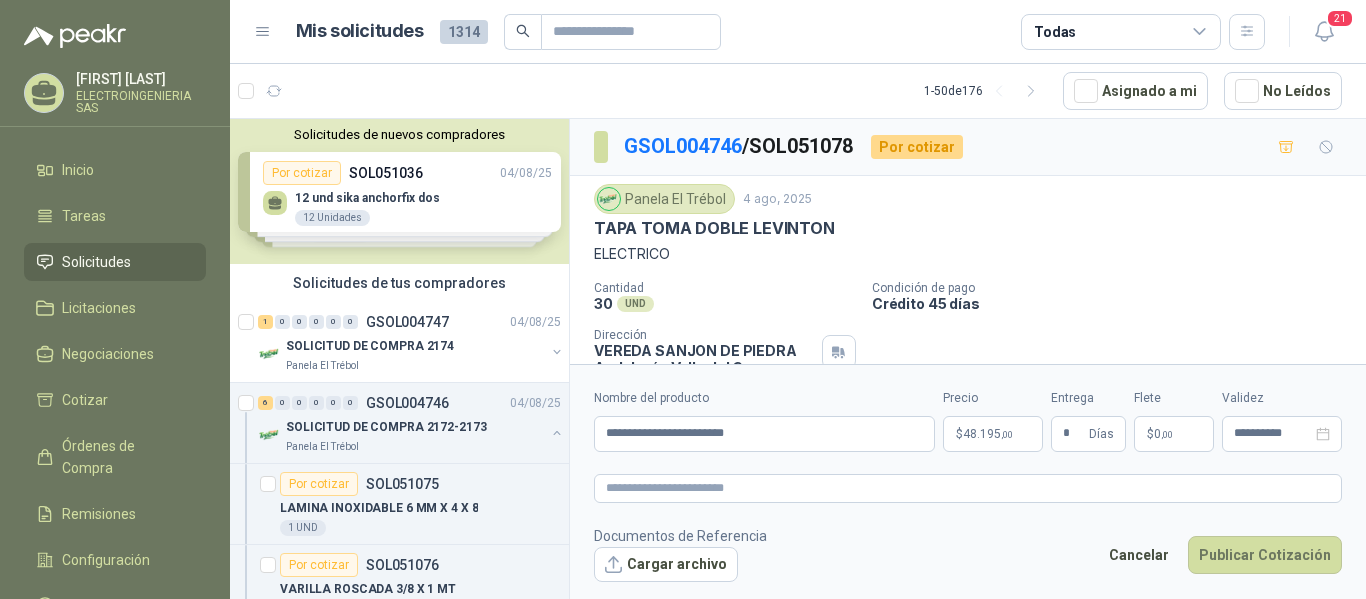 click on "**********" at bounding box center [968, 485] 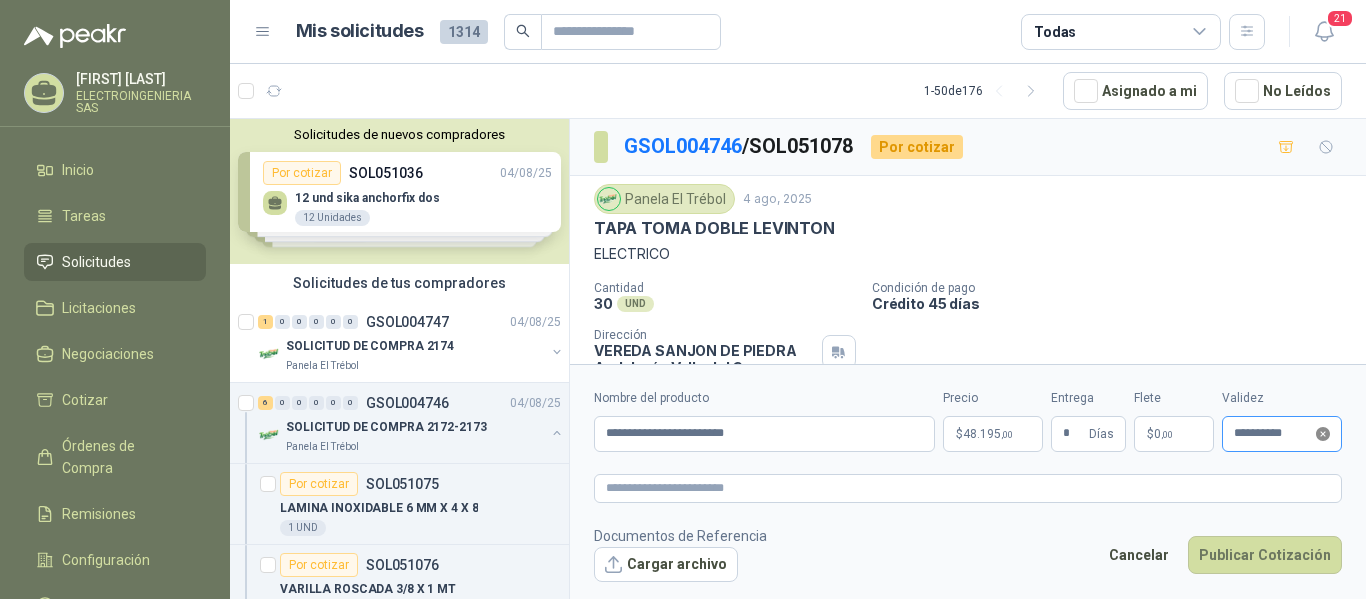 click 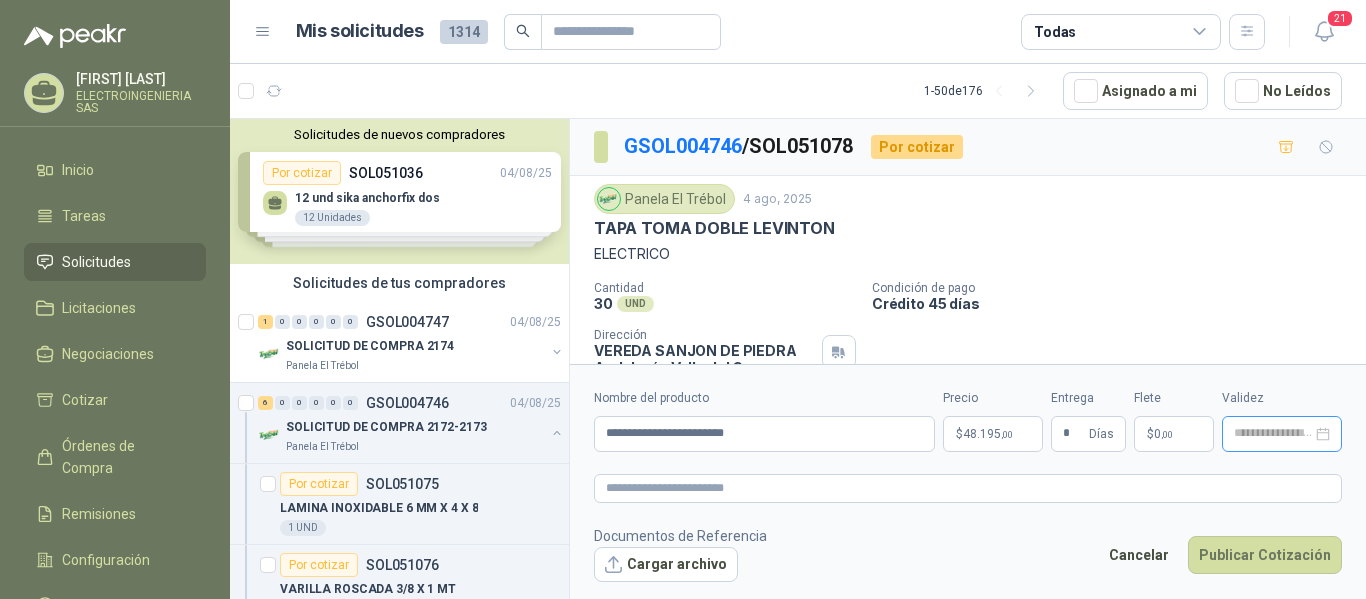 click at bounding box center (1282, 434) 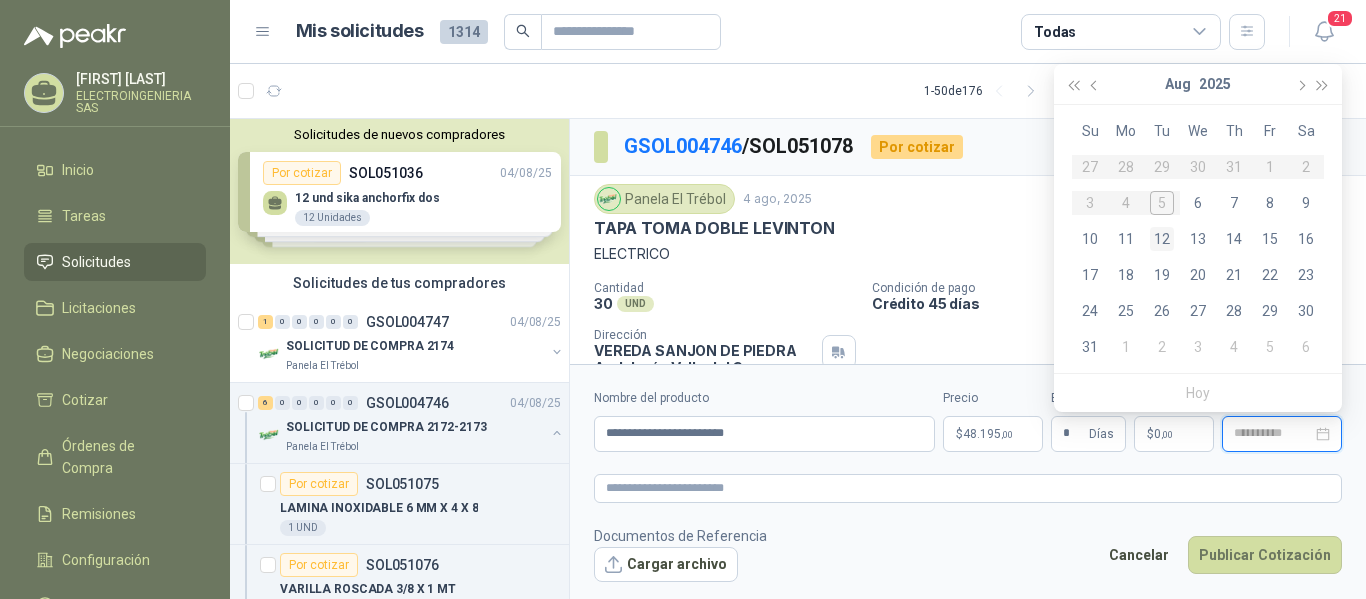 type on "**********" 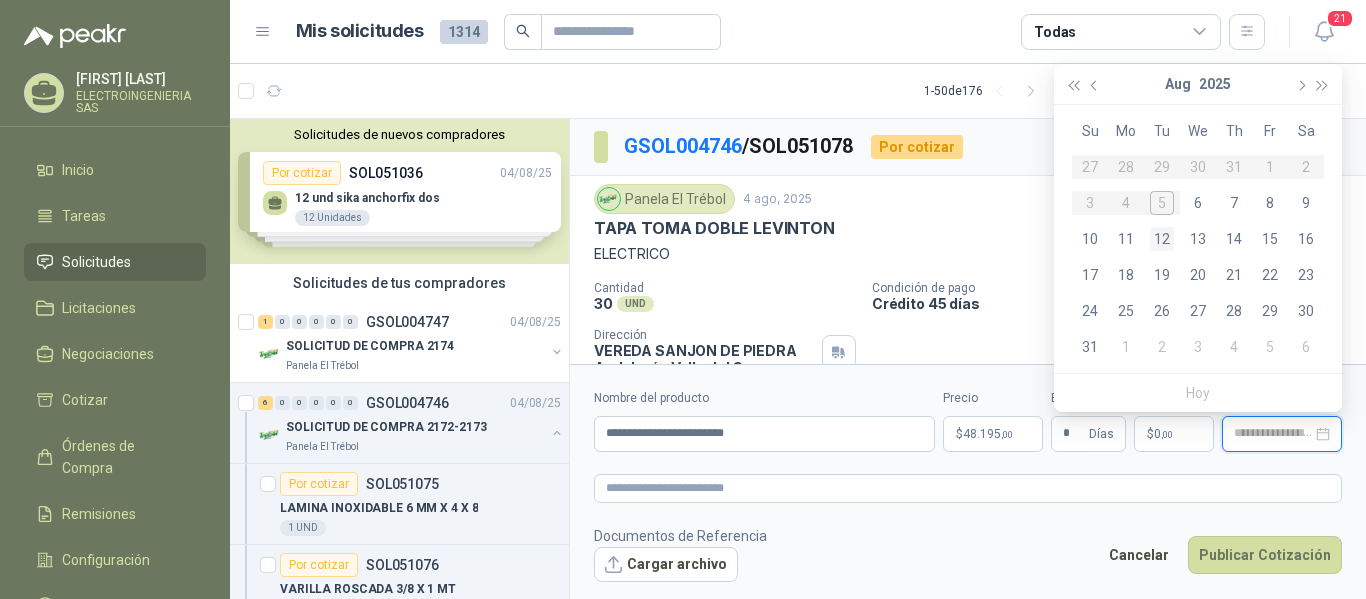 type on "**********" 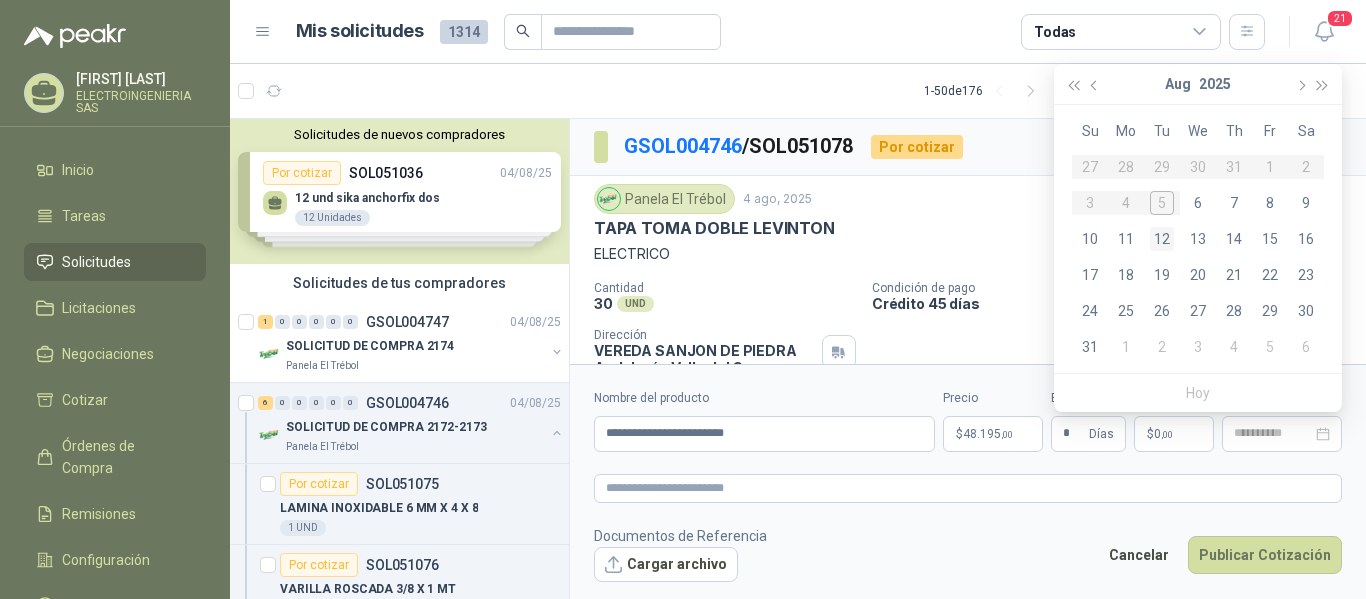 click on "12" at bounding box center [1162, 239] 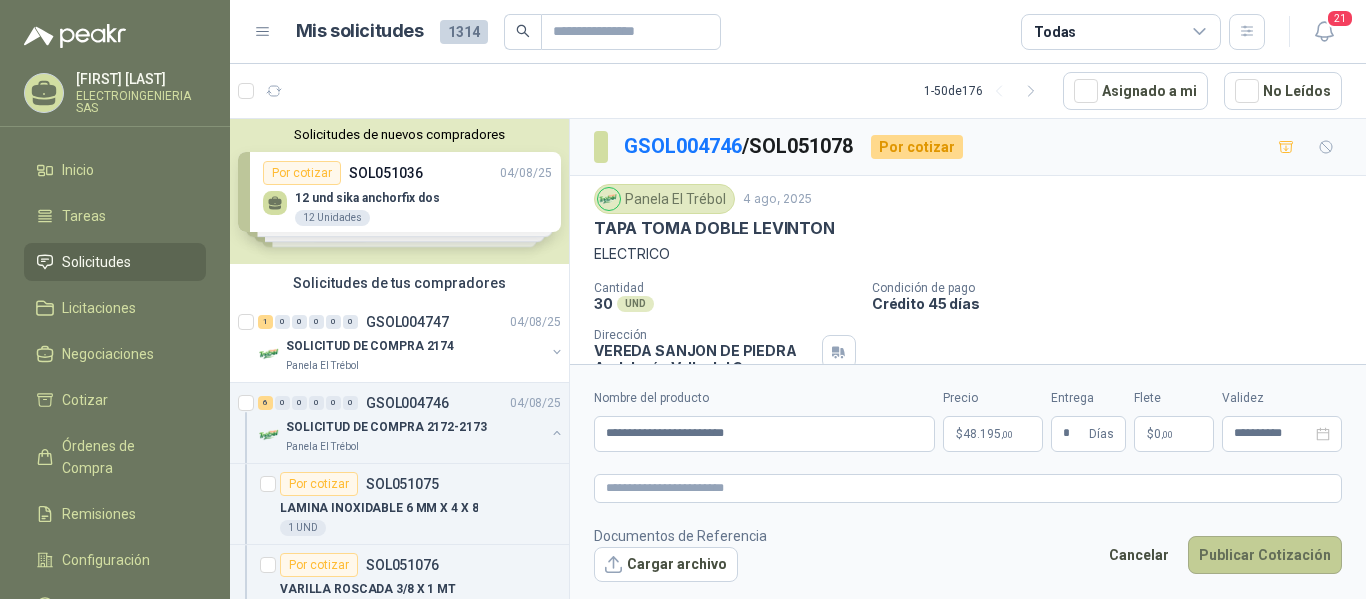 click on "Publicar Cotización" at bounding box center (1265, 555) 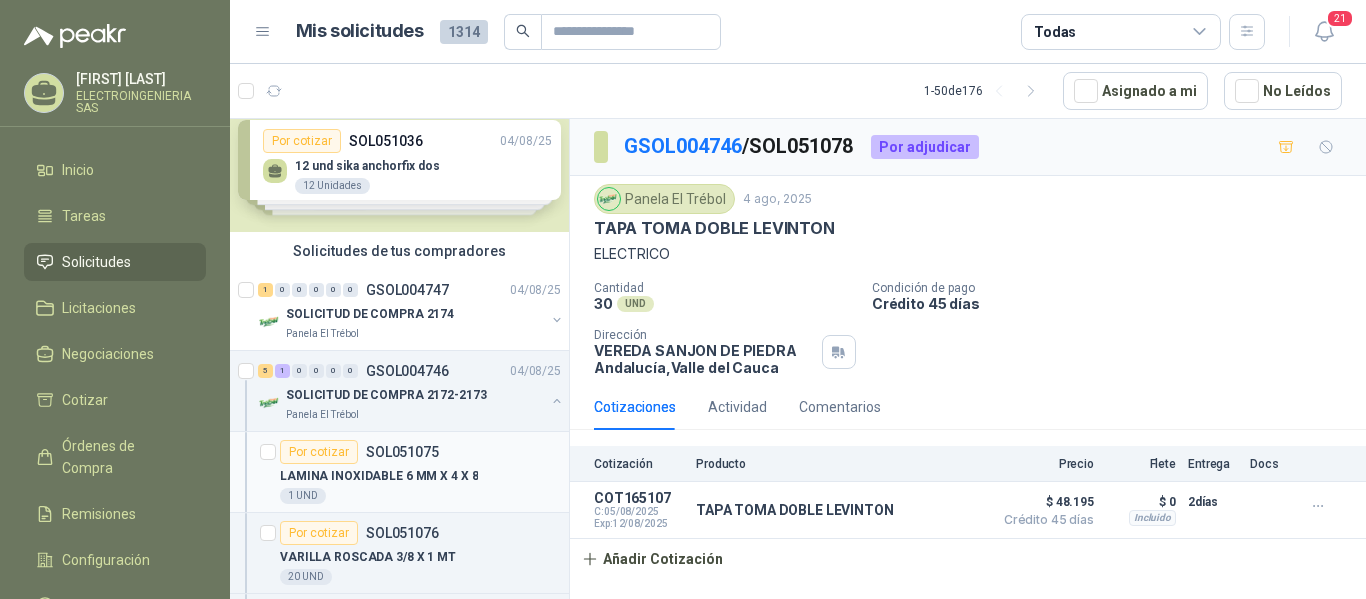 scroll, scrollTop: 0, scrollLeft: 0, axis: both 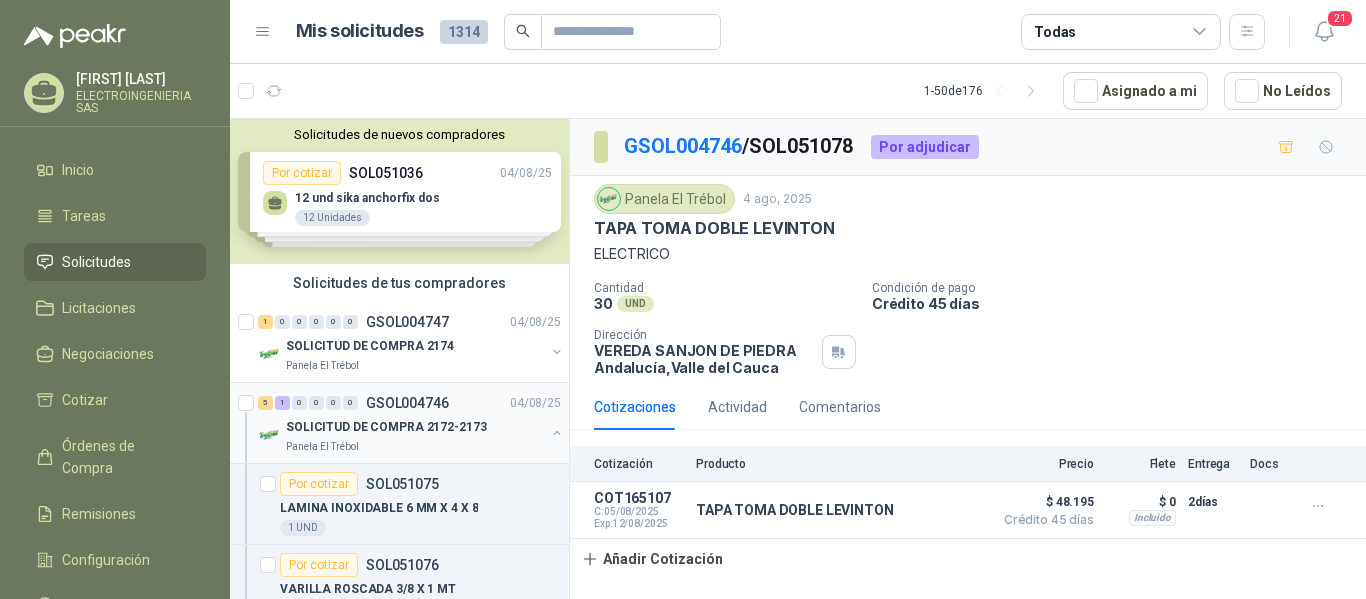 click on "SOLICITUD DE COMPRA 2172-2173" at bounding box center (386, 427) 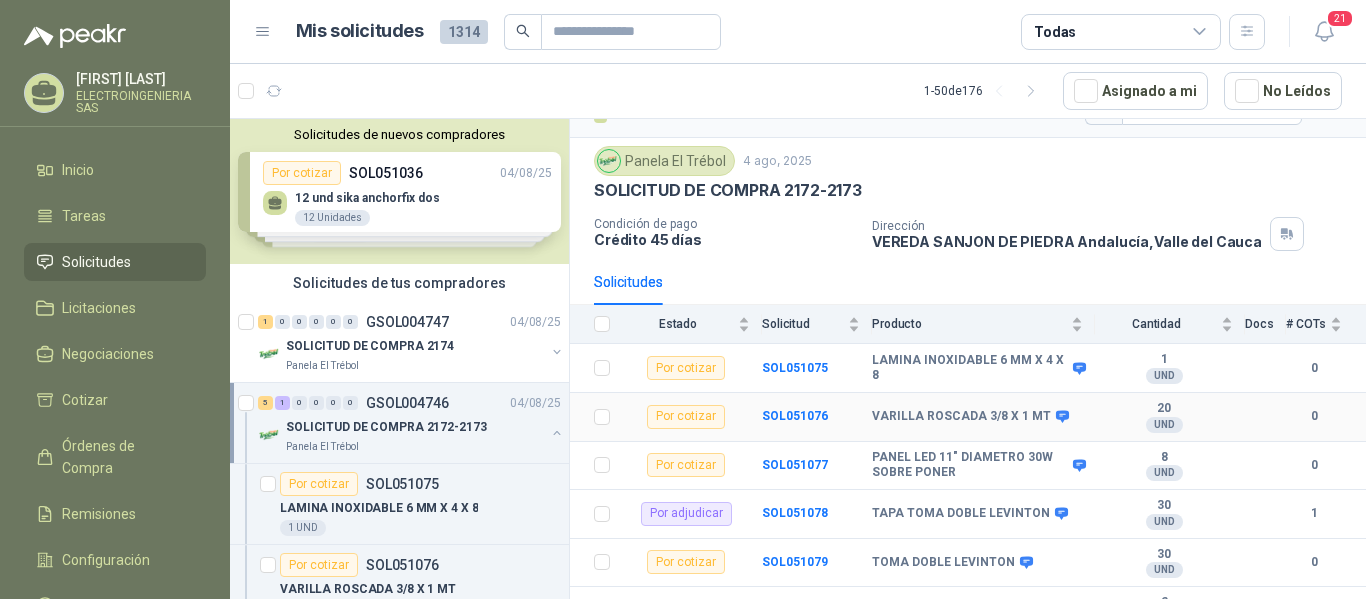 scroll, scrollTop: 72, scrollLeft: 0, axis: vertical 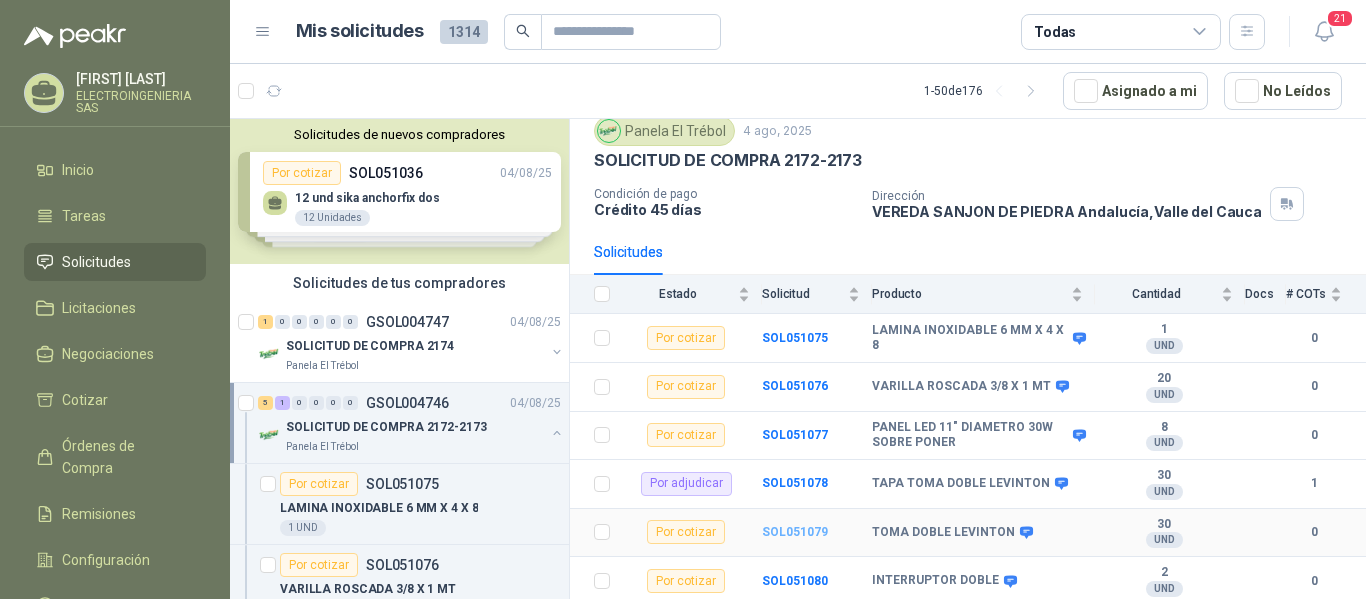 click on "SOL051079" at bounding box center [795, 532] 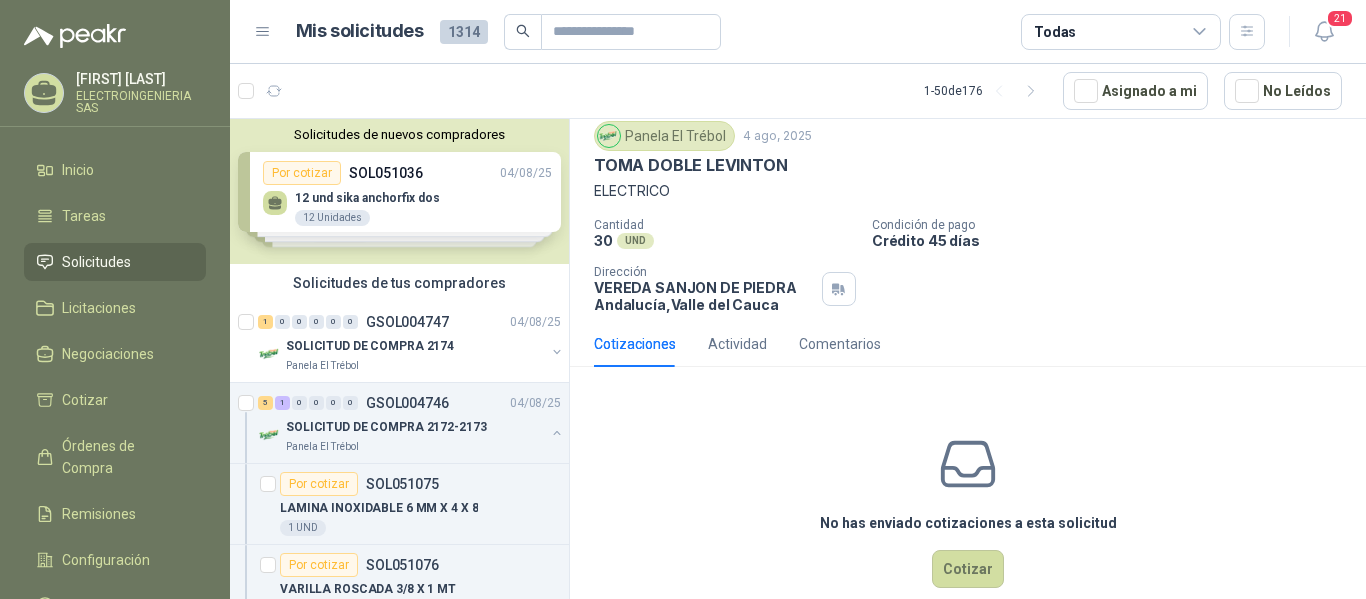 scroll, scrollTop: 96, scrollLeft: 0, axis: vertical 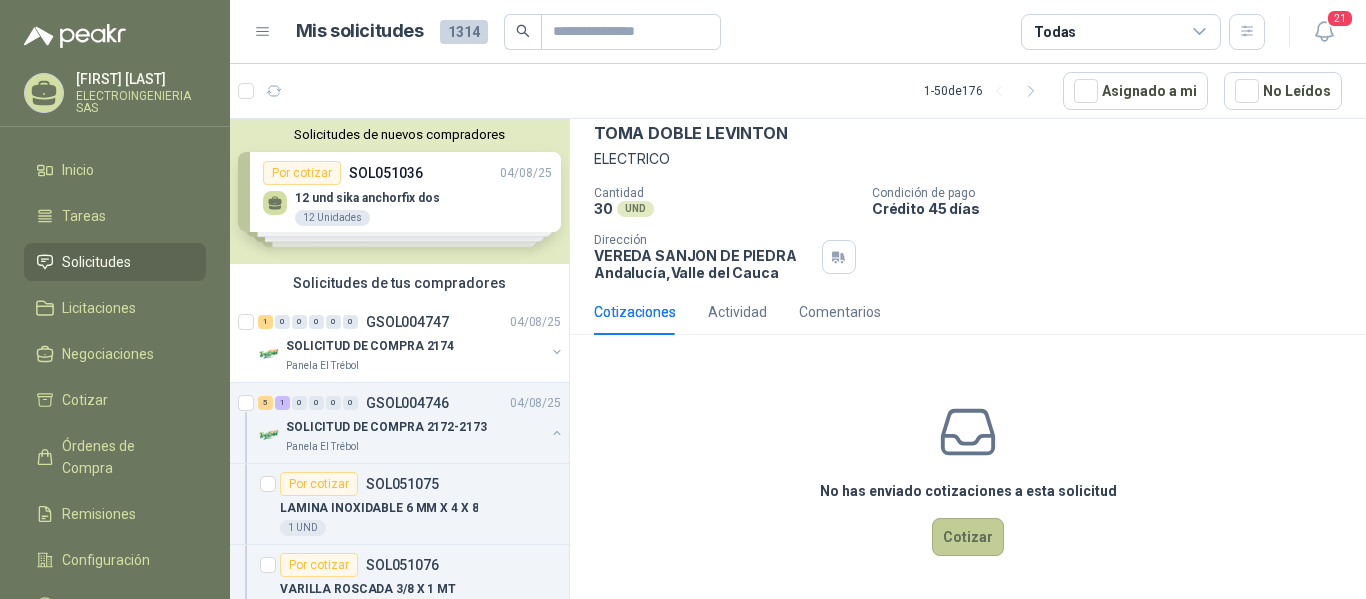 click on "Cotizar" at bounding box center (968, 537) 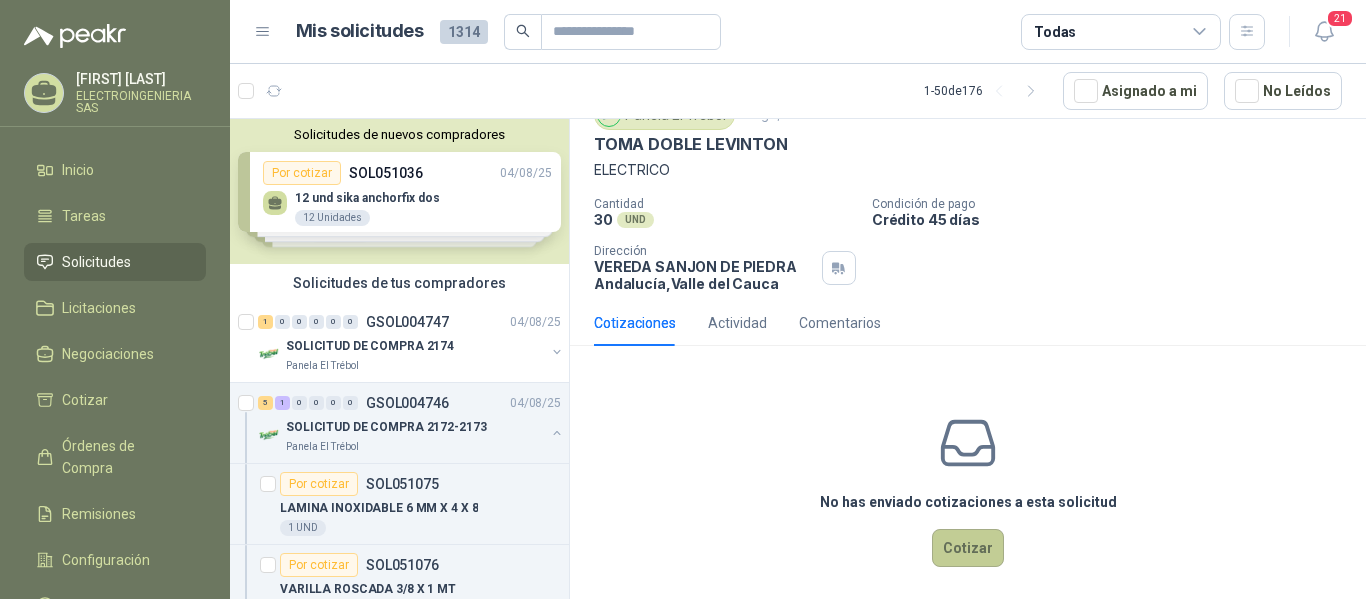 type 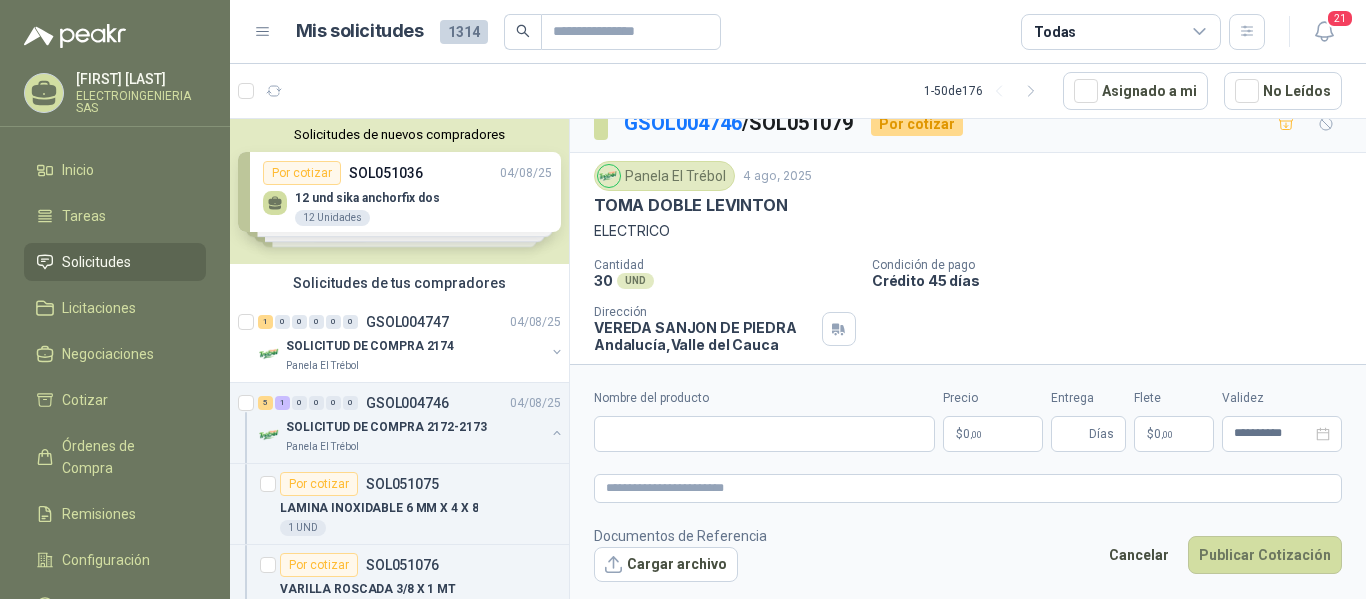 scroll, scrollTop: 0, scrollLeft: 0, axis: both 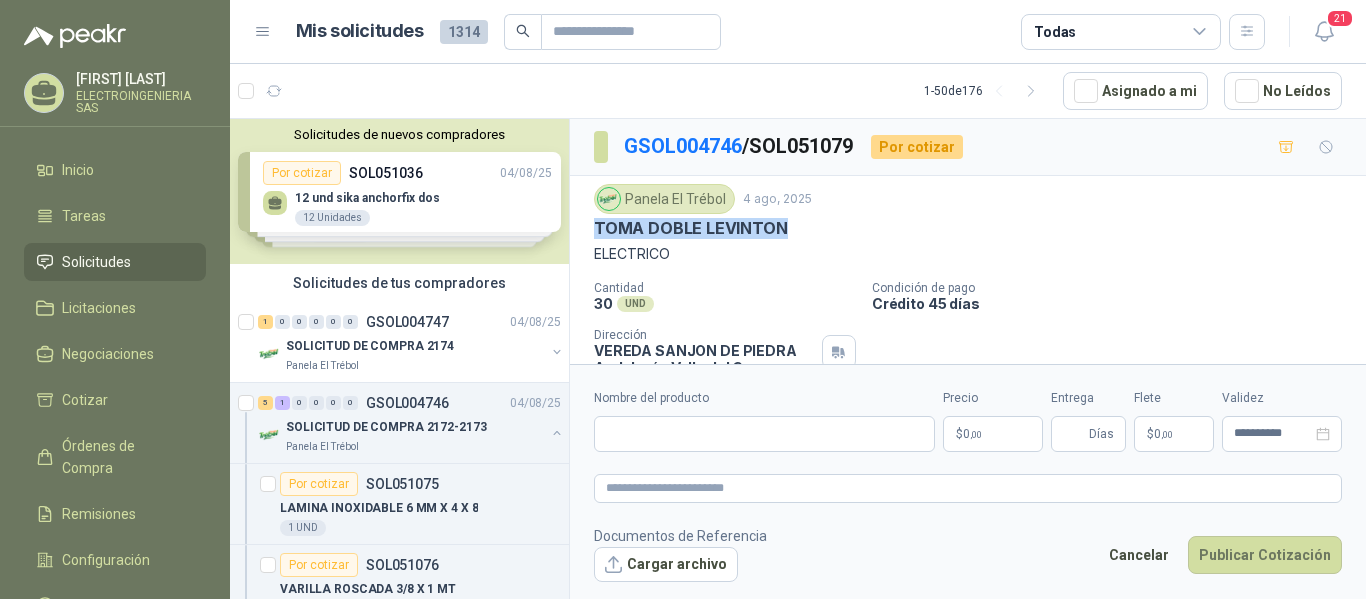 drag, startPoint x: 592, startPoint y: 229, endPoint x: 794, endPoint y: 238, distance: 202.2004 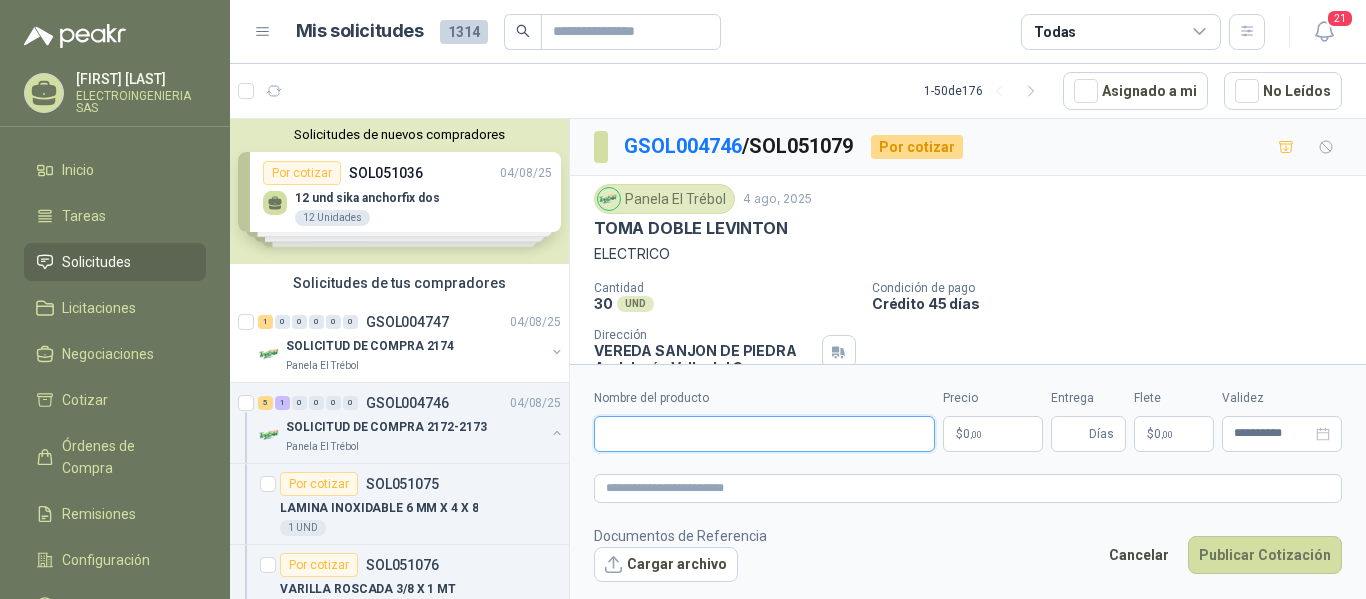 paste on "**********" 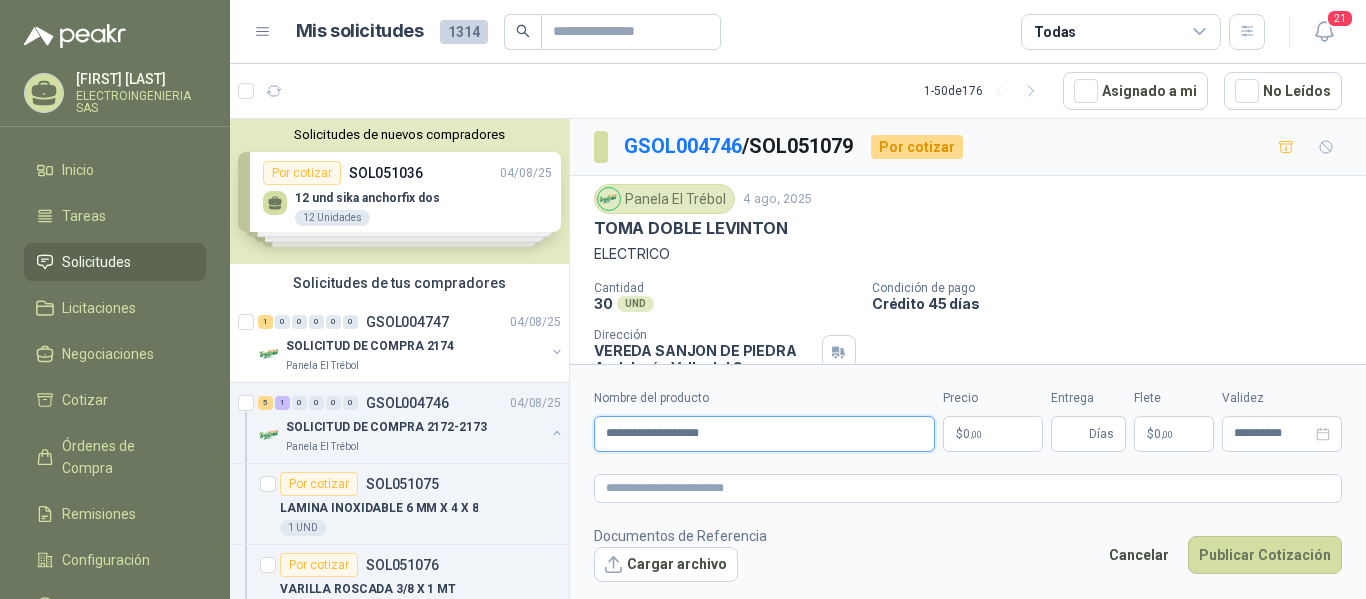 type on "**********" 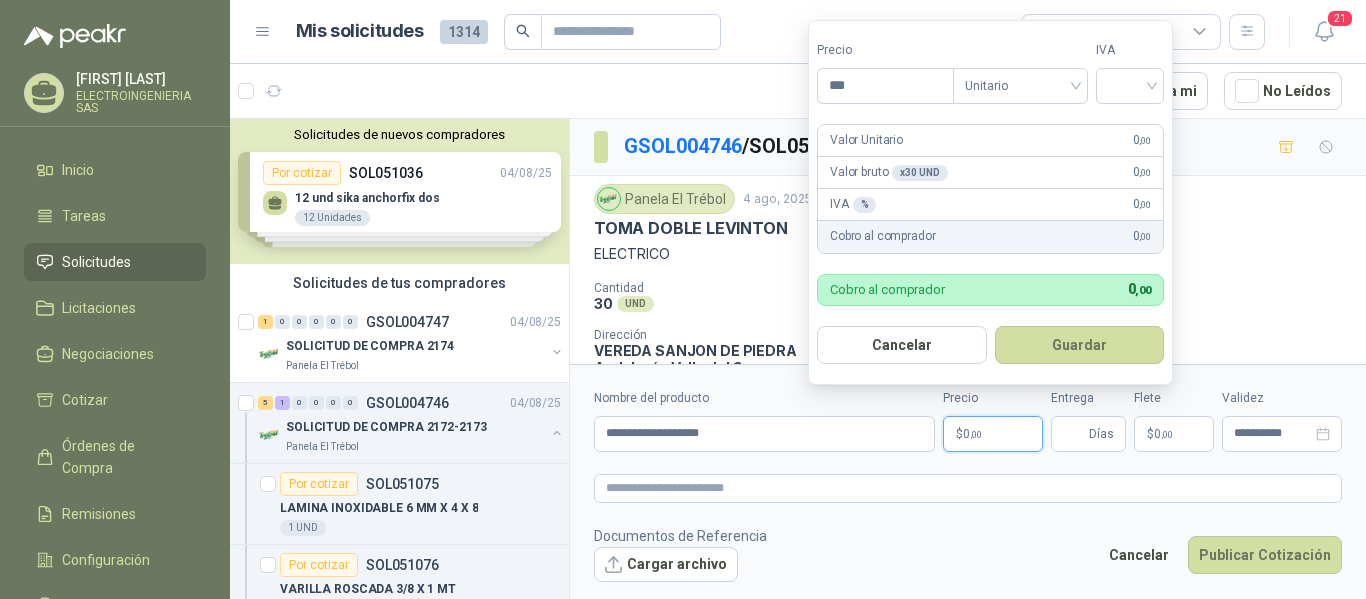 click on "$  0 ,00" at bounding box center (993, 434) 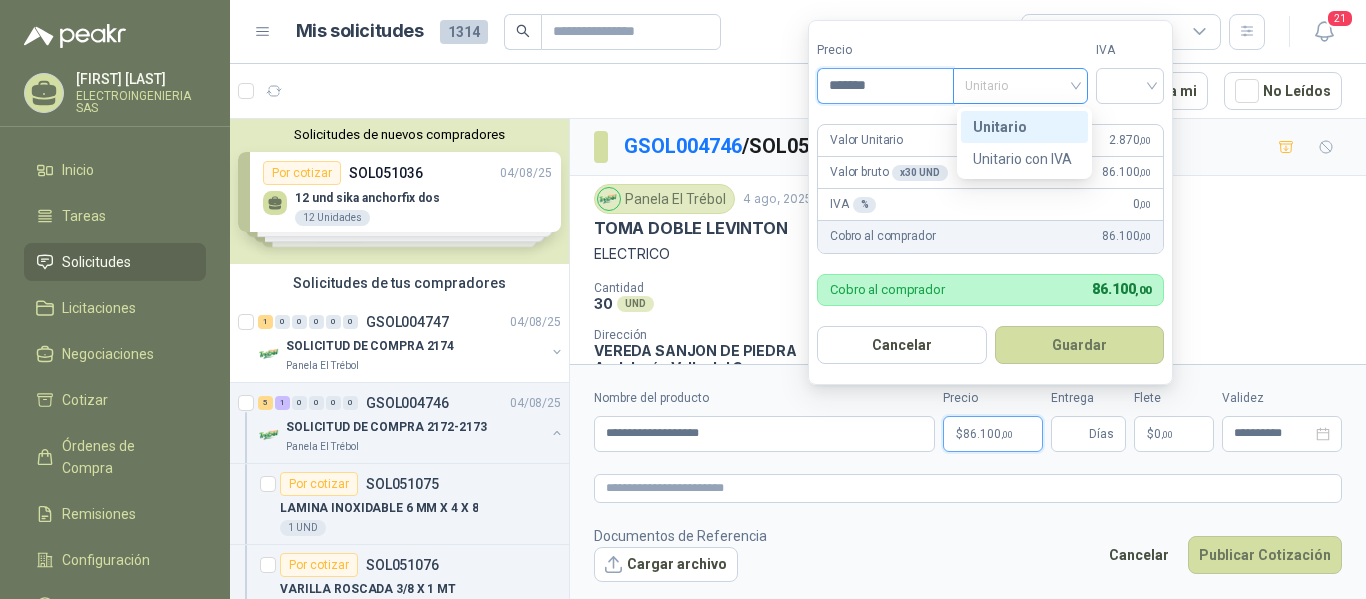click on "Unitario" at bounding box center (1020, 86) 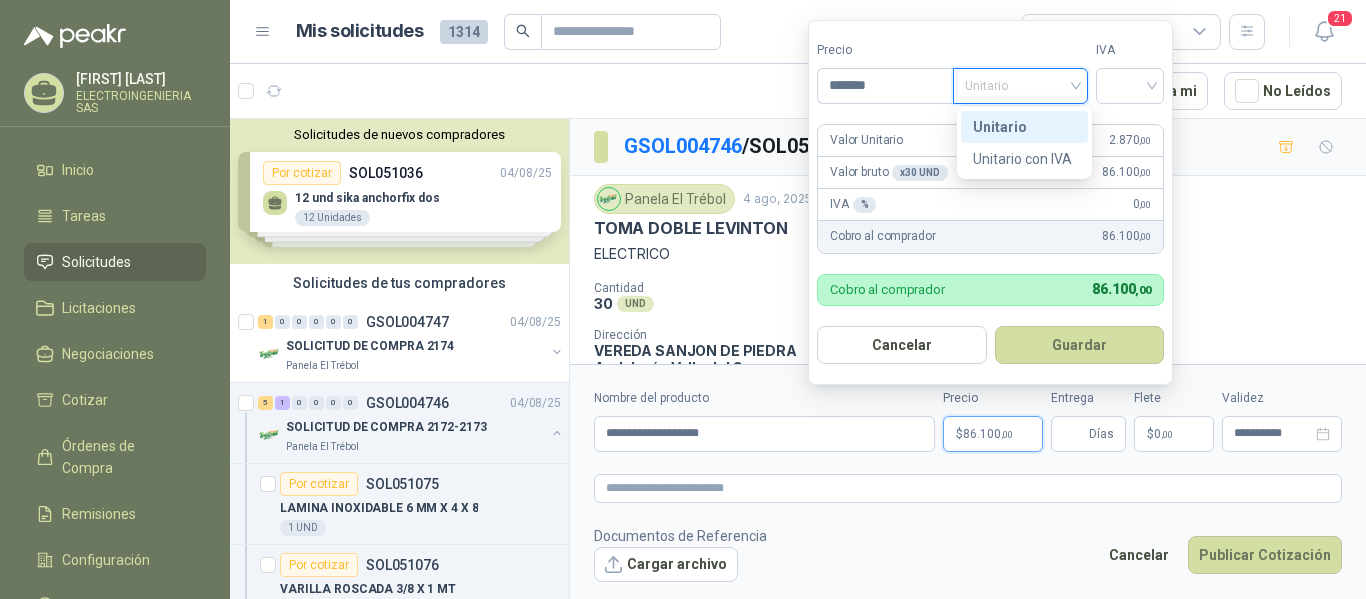 click on "Unitario" at bounding box center (1024, 127) 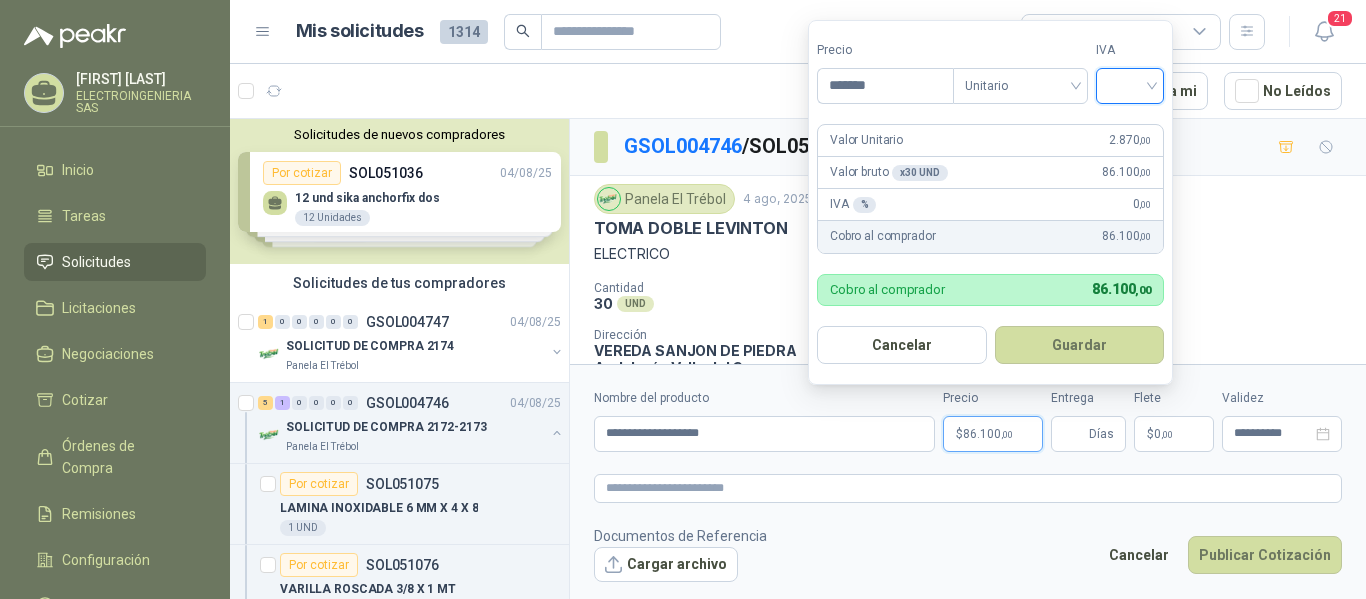 click at bounding box center (1130, 84) 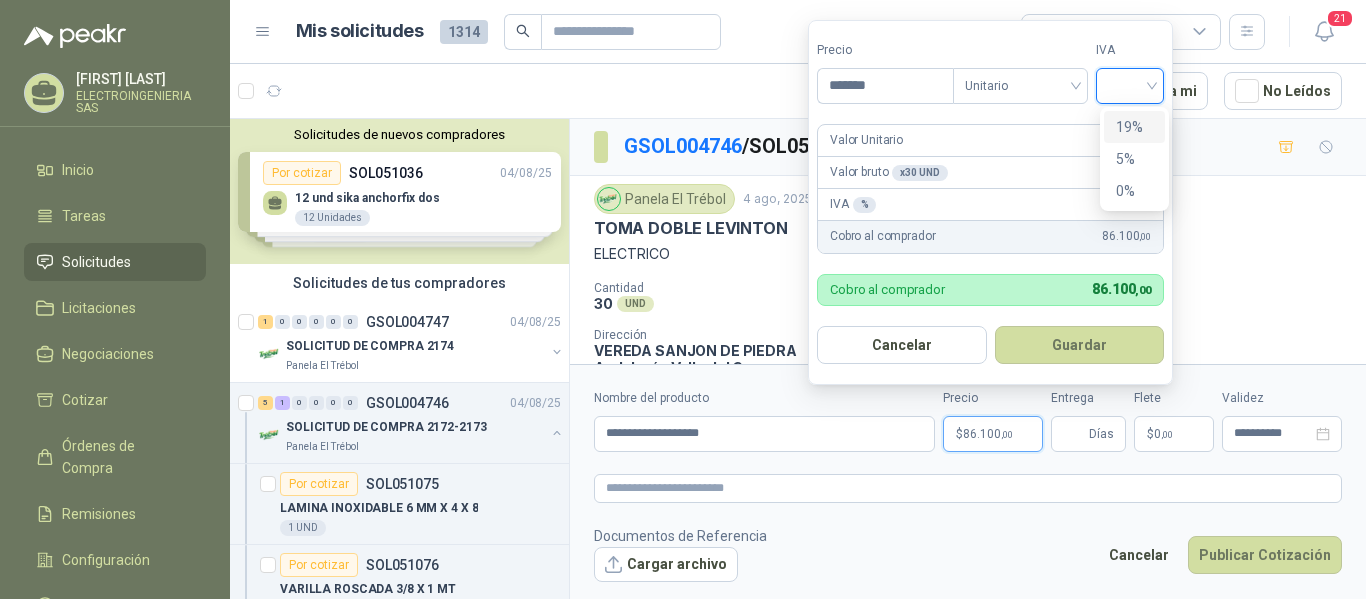 click on "19%" at bounding box center (1134, 127) 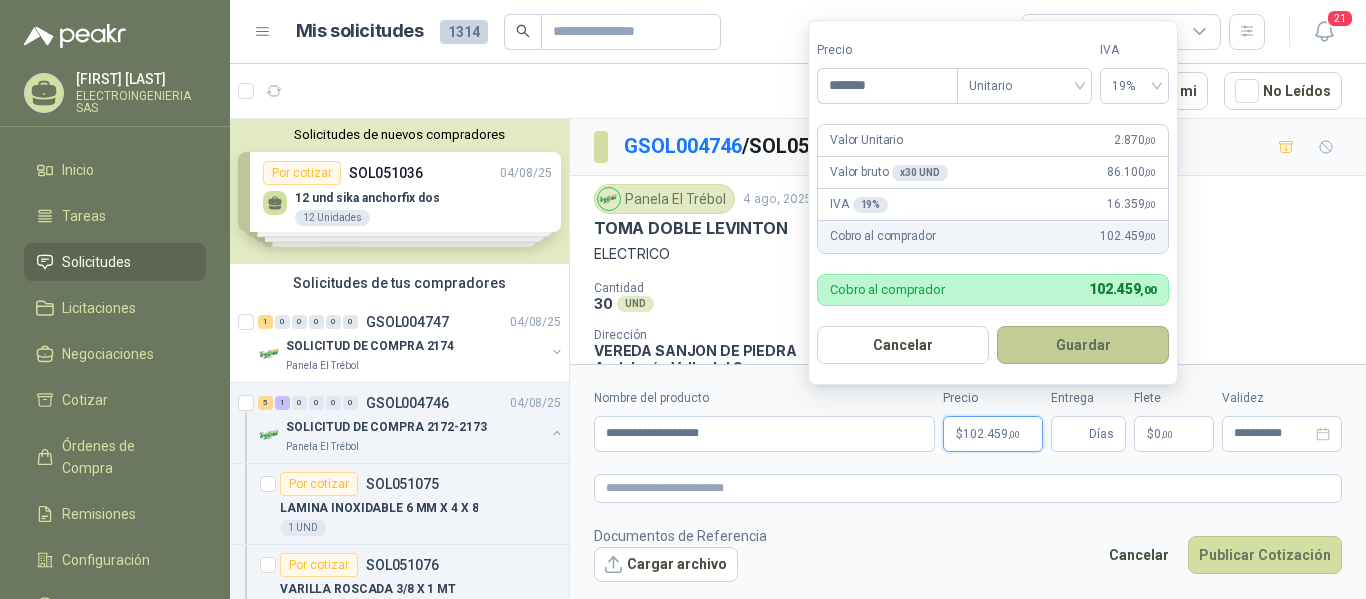 click on "Guardar" at bounding box center (1083, 345) 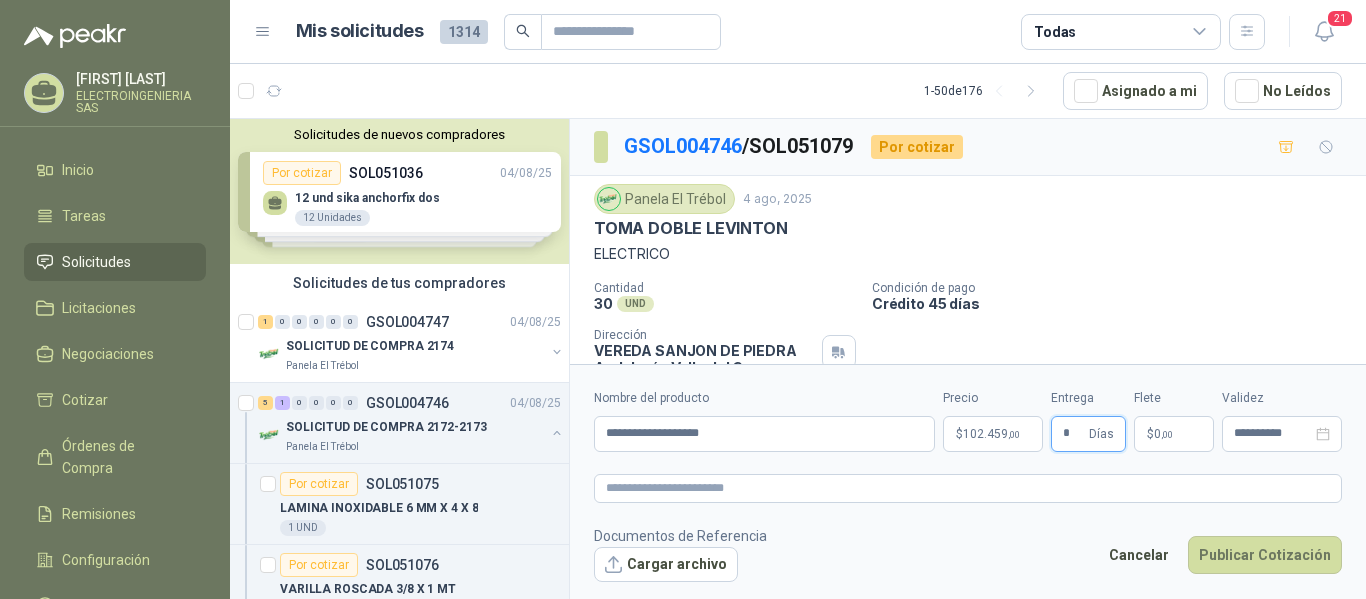 type on "*" 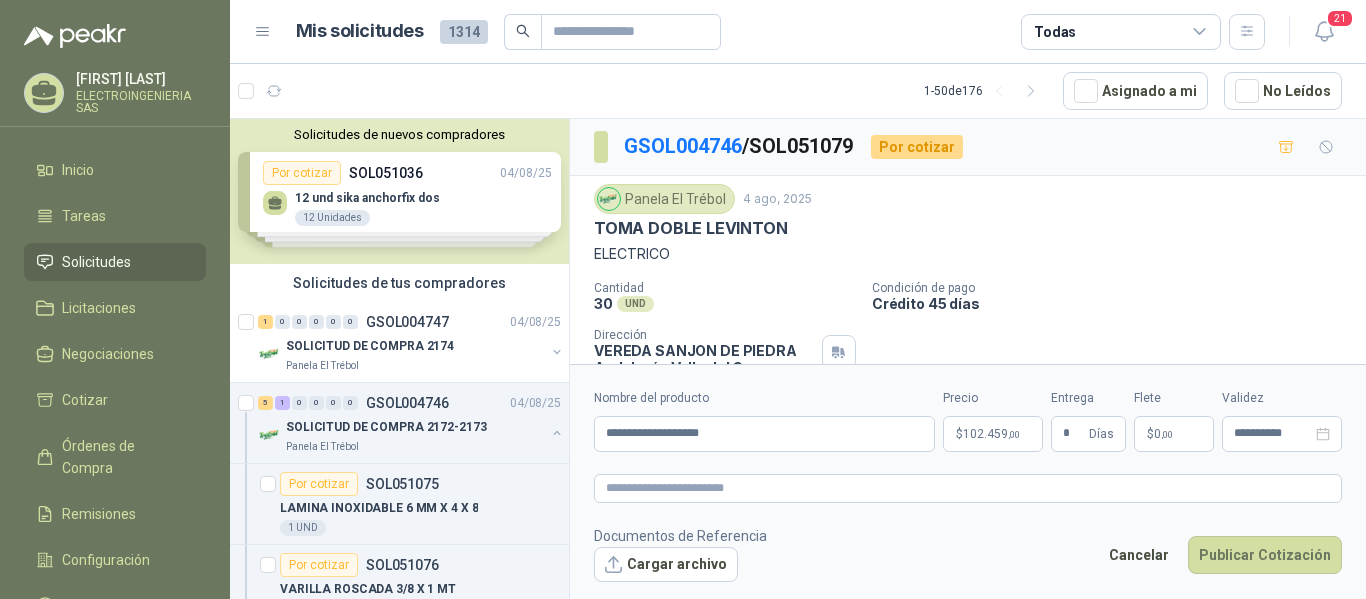 click on "$    0 ,00" at bounding box center (1174, 434) 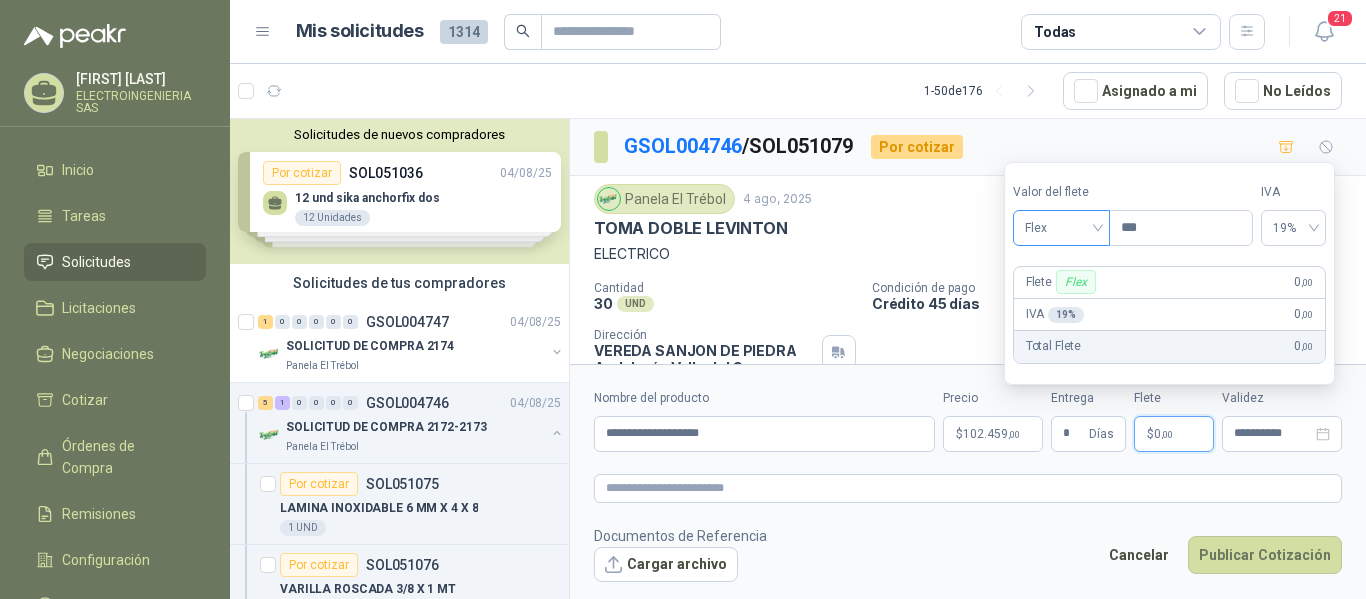 click on "Flex" at bounding box center [1061, 228] 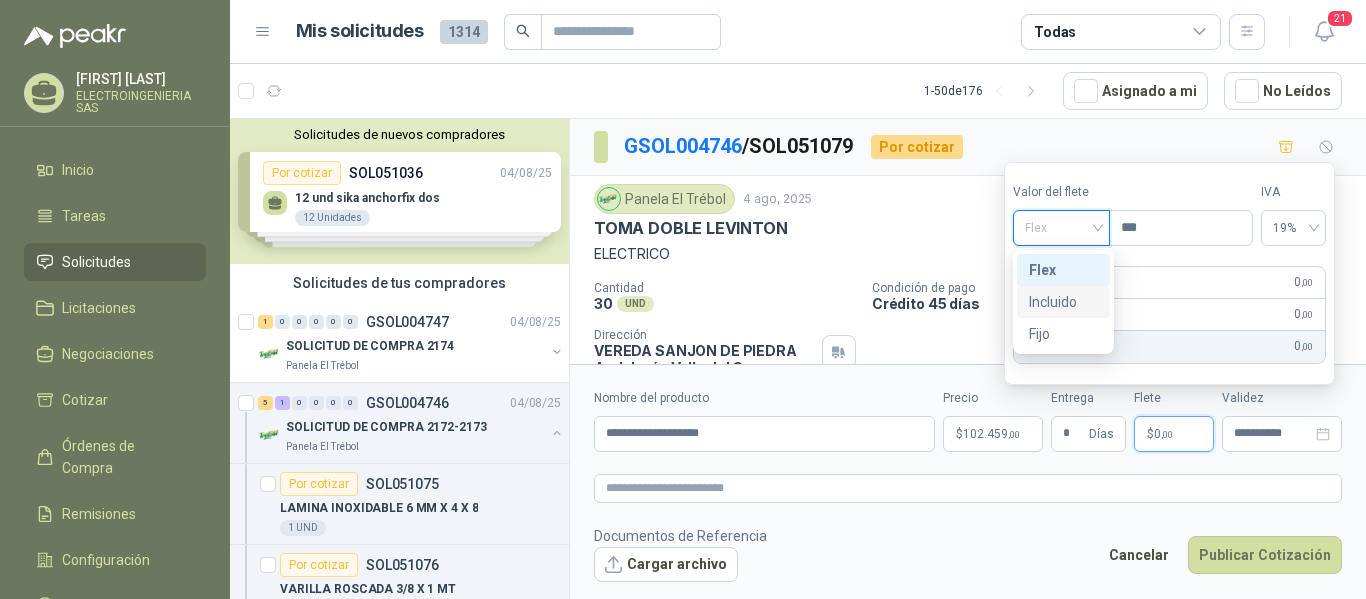 click on "Incluido" at bounding box center [1063, 302] 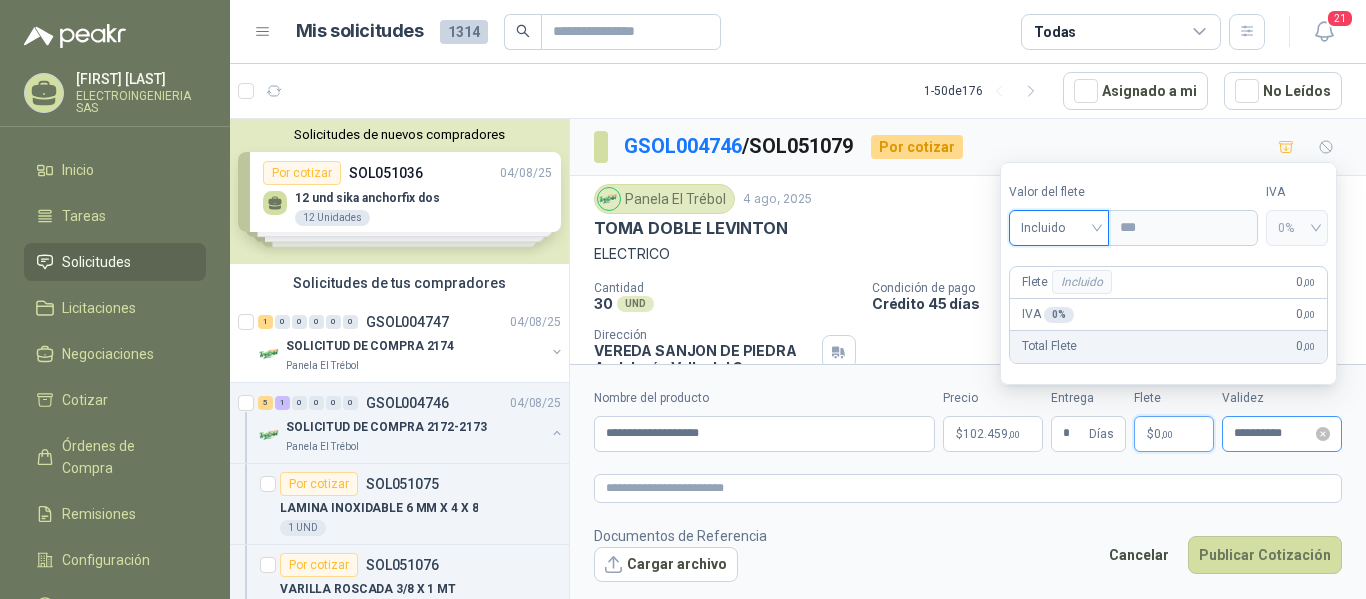 click on "**********" at bounding box center (1282, 434) 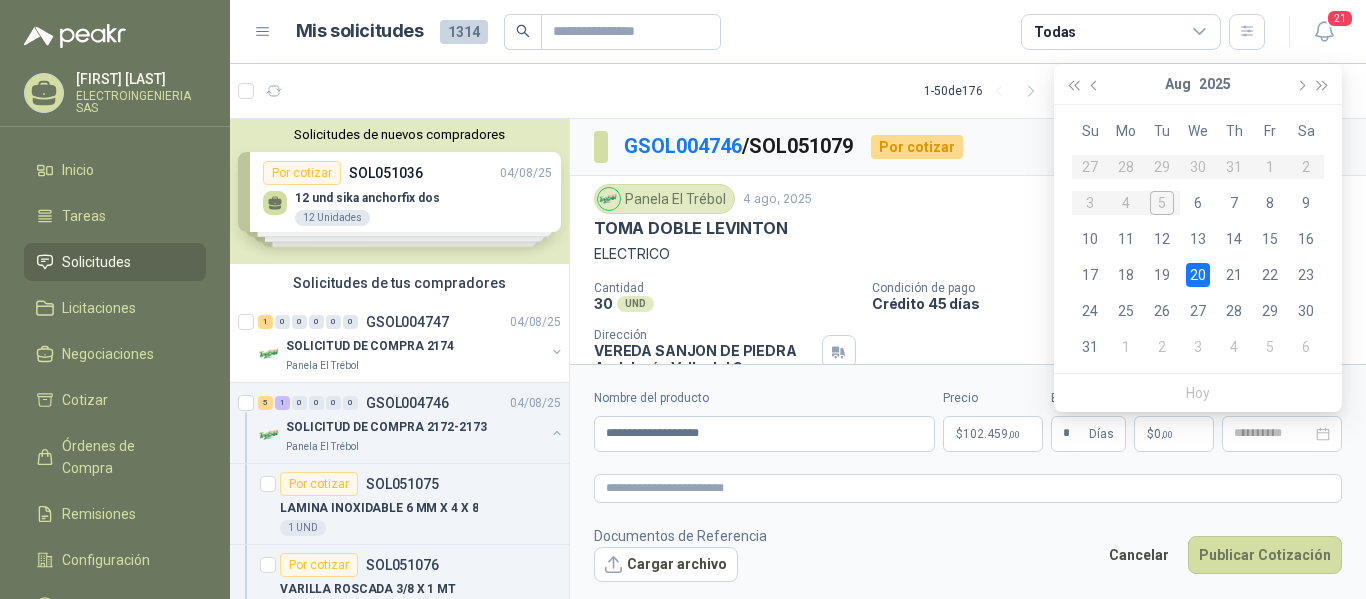 click on "20" at bounding box center [1198, 275] 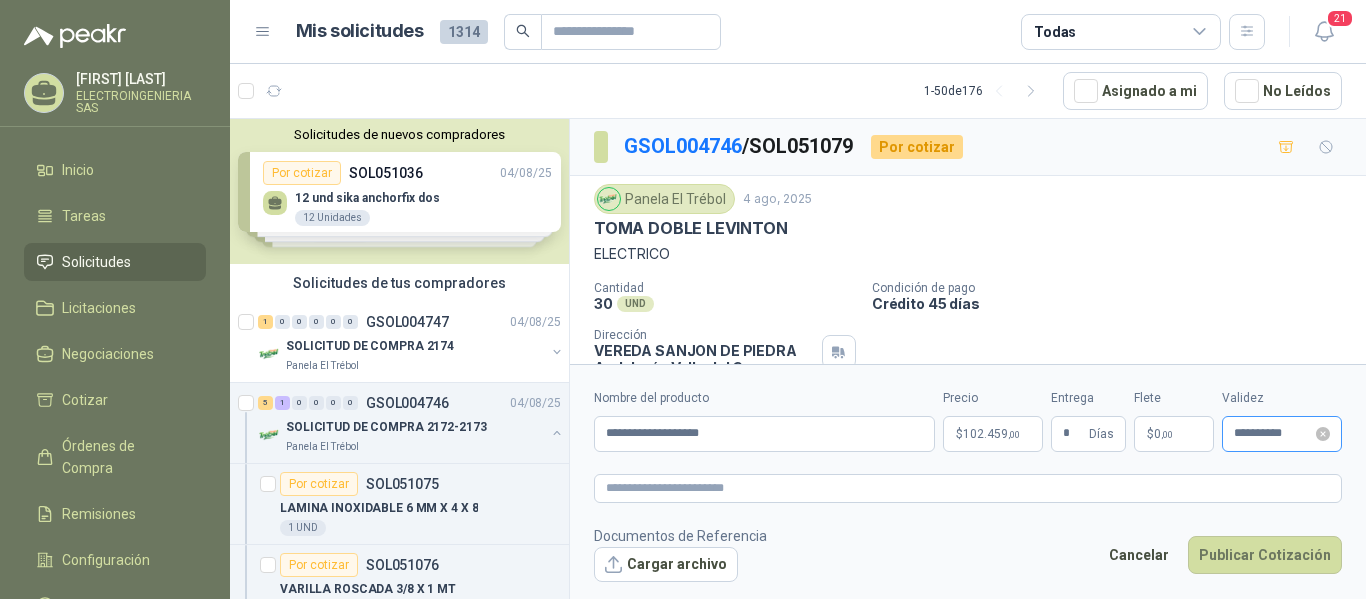 type on "**********" 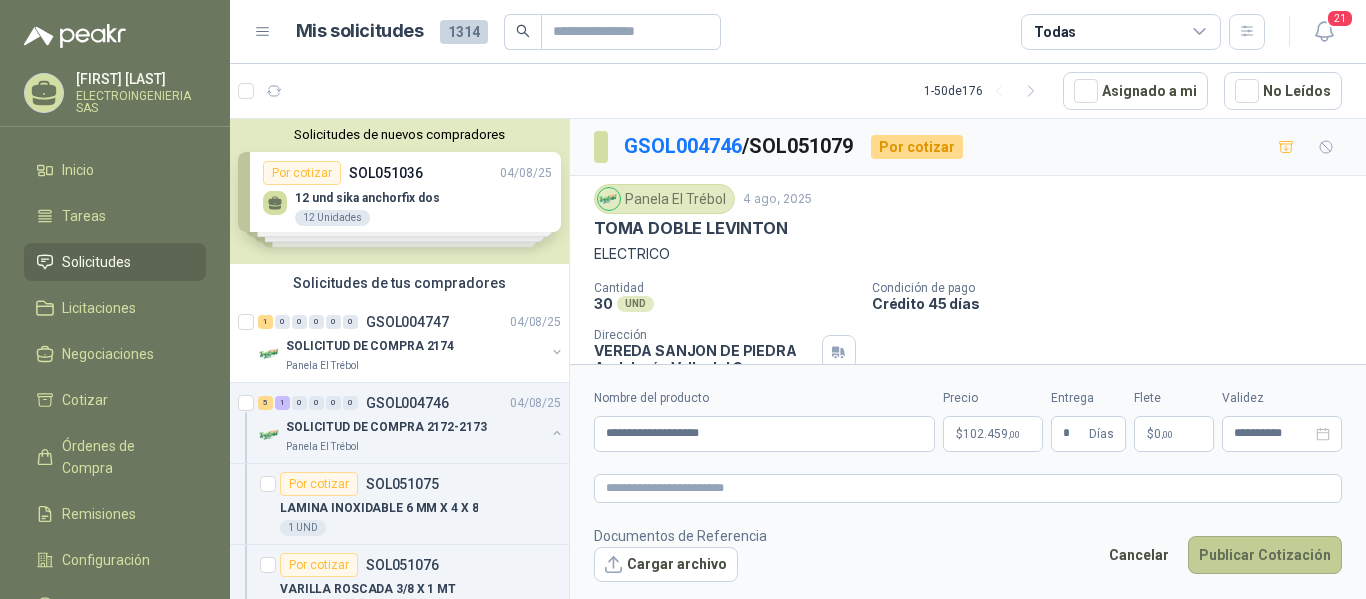 click on "Publicar Cotización" at bounding box center (1265, 555) 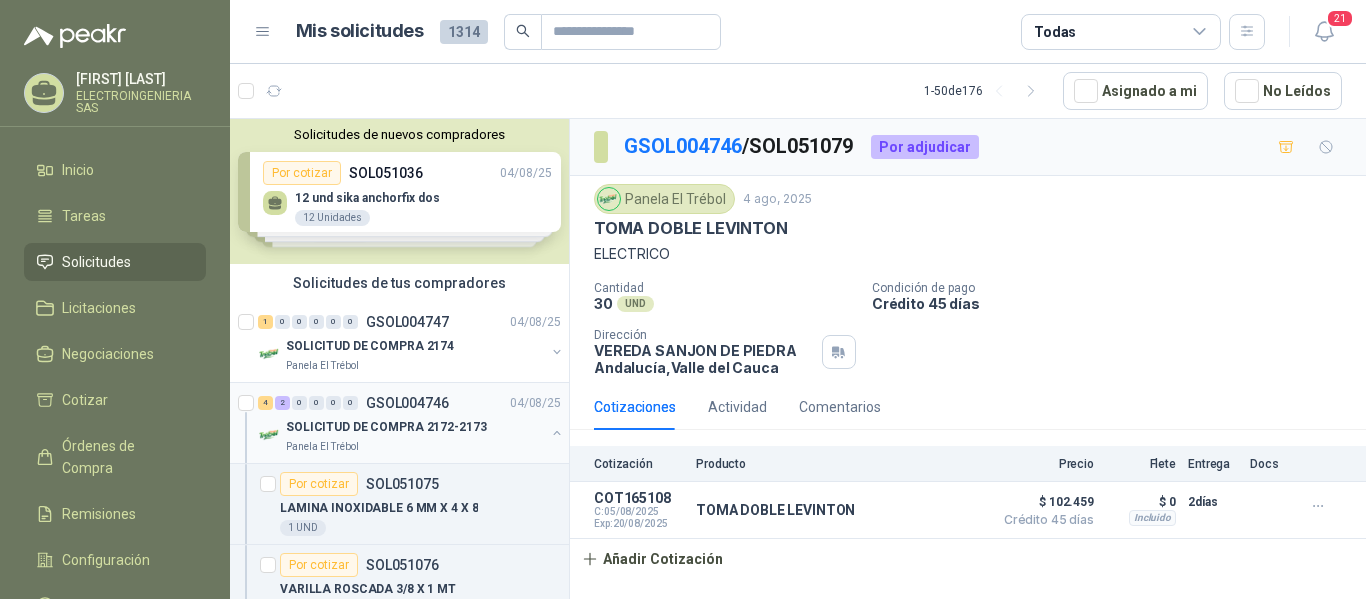 click on "SOLICITUD DE COMPRA 2172-2173" at bounding box center [386, 427] 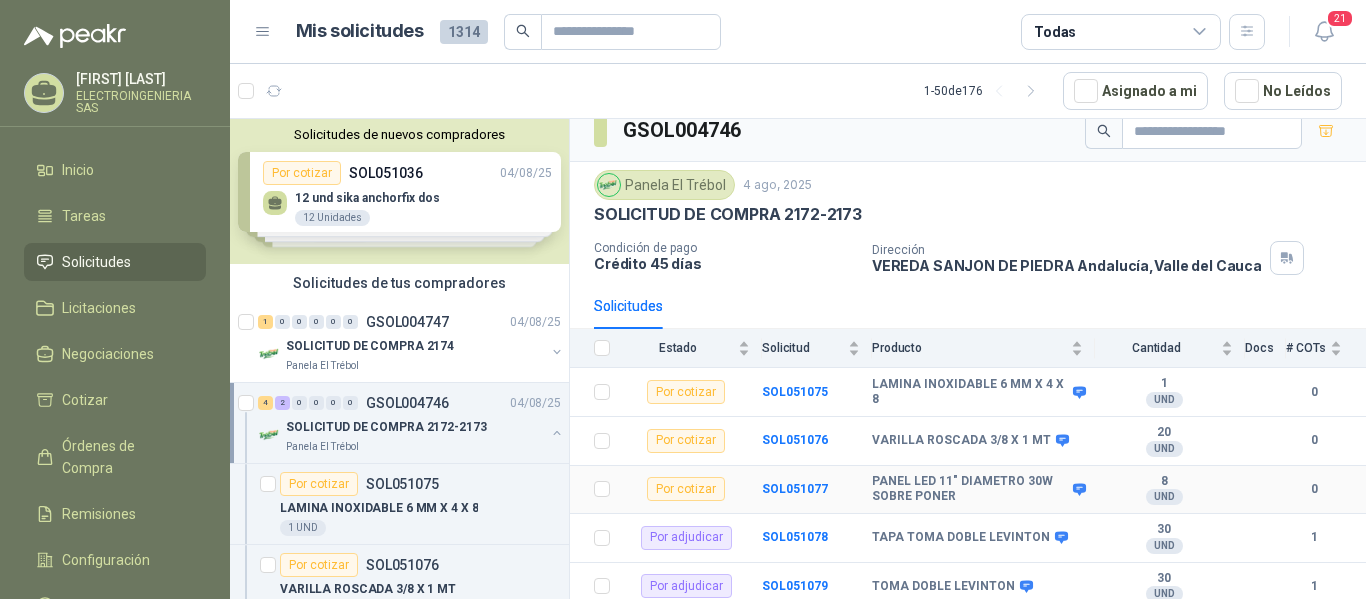 scroll, scrollTop: 72, scrollLeft: 0, axis: vertical 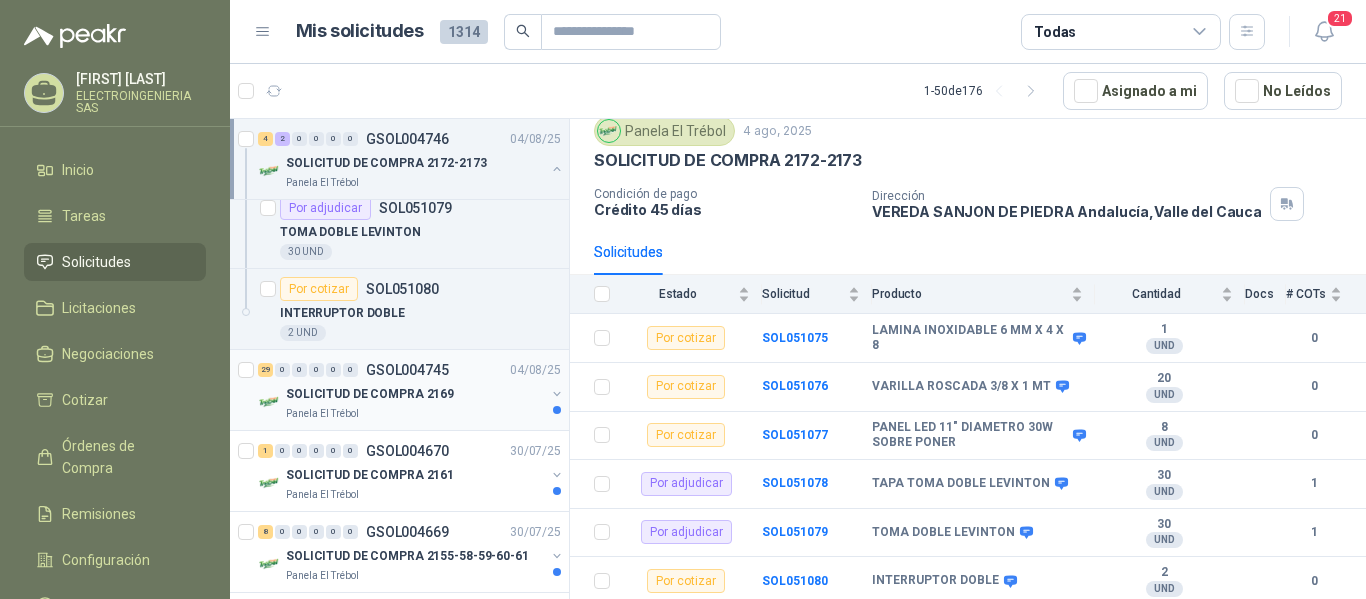 click on "SOLICITUD DE COMPRA 2169" at bounding box center [370, 394] 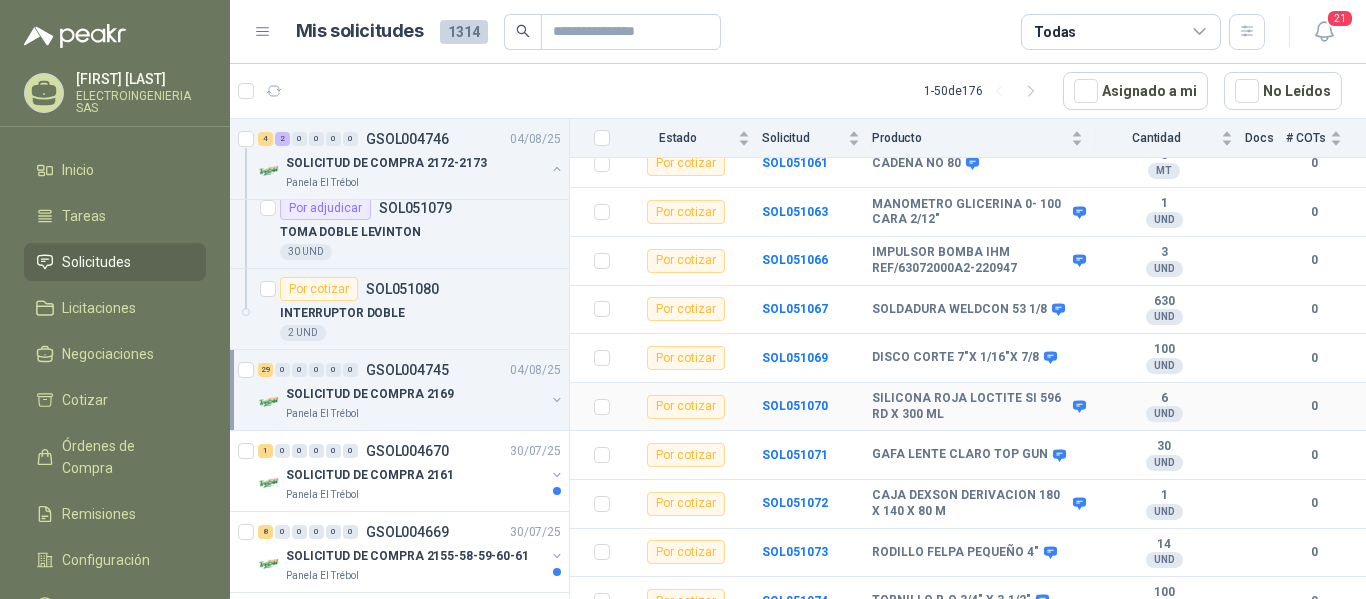 scroll, scrollTop: 1220, scrollLeft: 0, axis: vertical 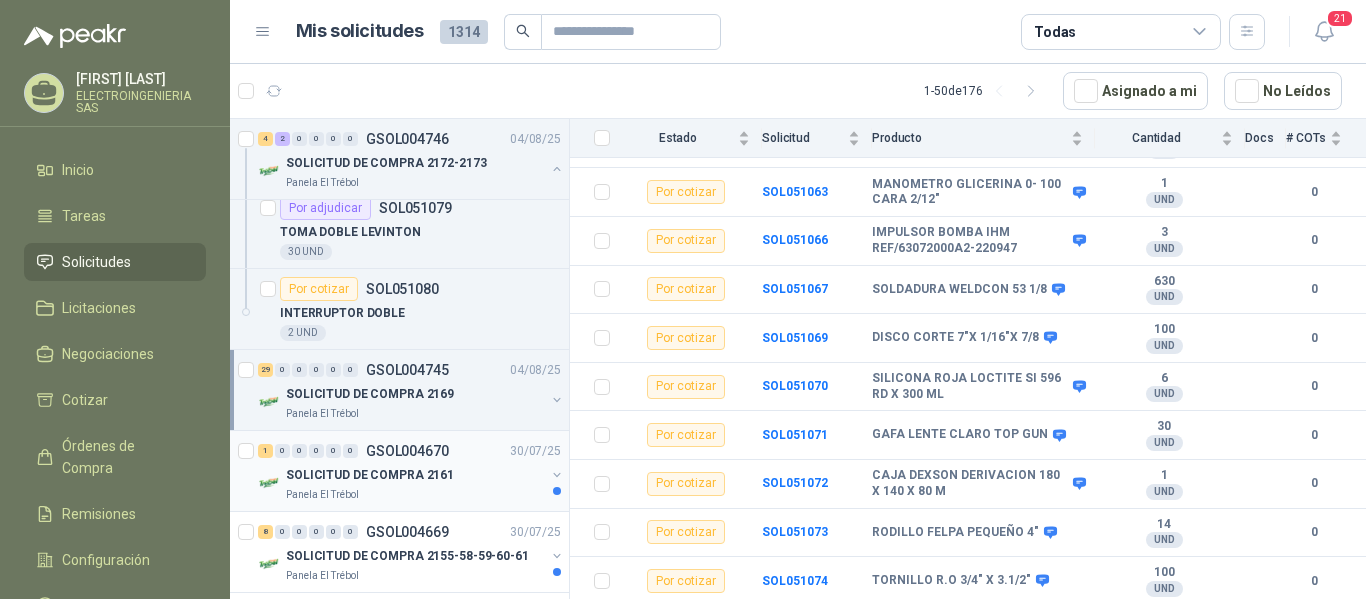 click on "SOLICITUD DE COMPRA 2161" at bounding box center [370, 475] 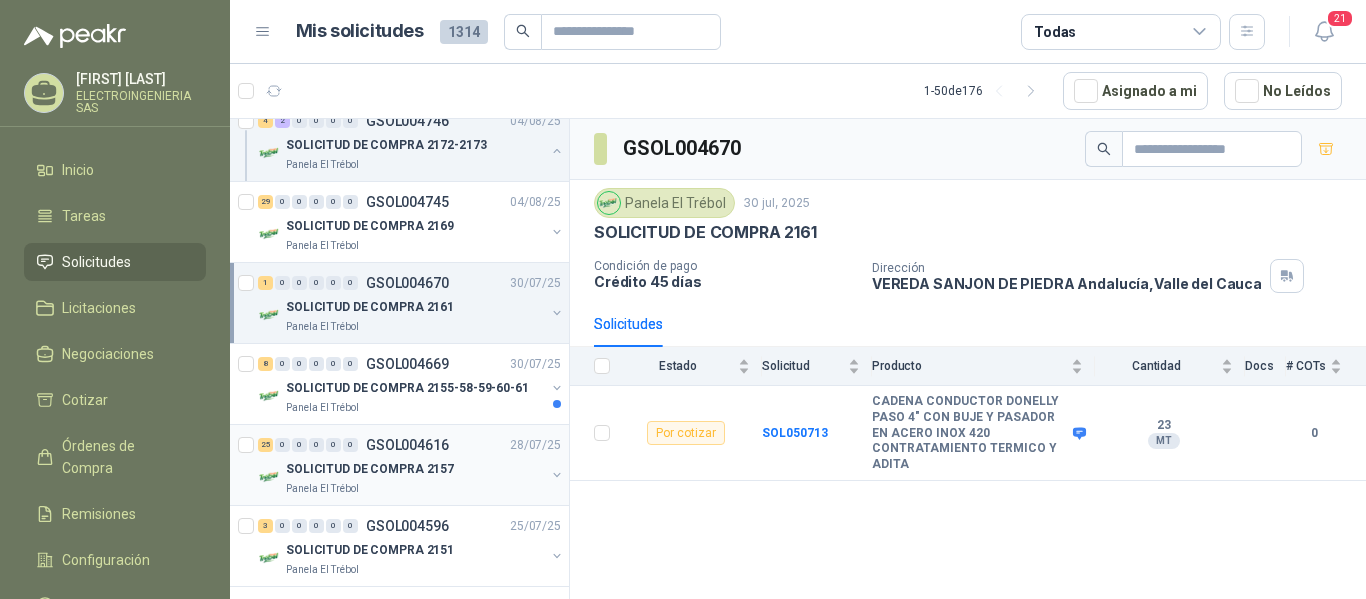 scroll, scrollTop: 800, scrollLeft: 0, axis: vertical 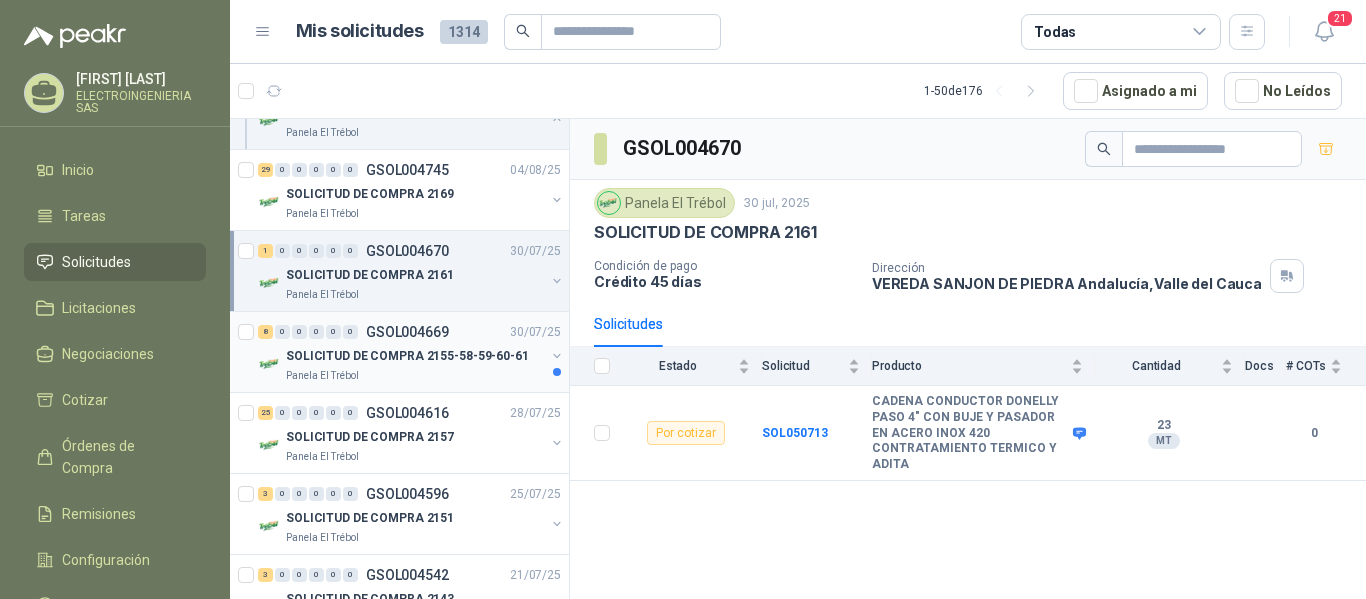click on "SOLICITUD DE COMPRA 2155-58-59-60-61" at bounding box center [407, 356] 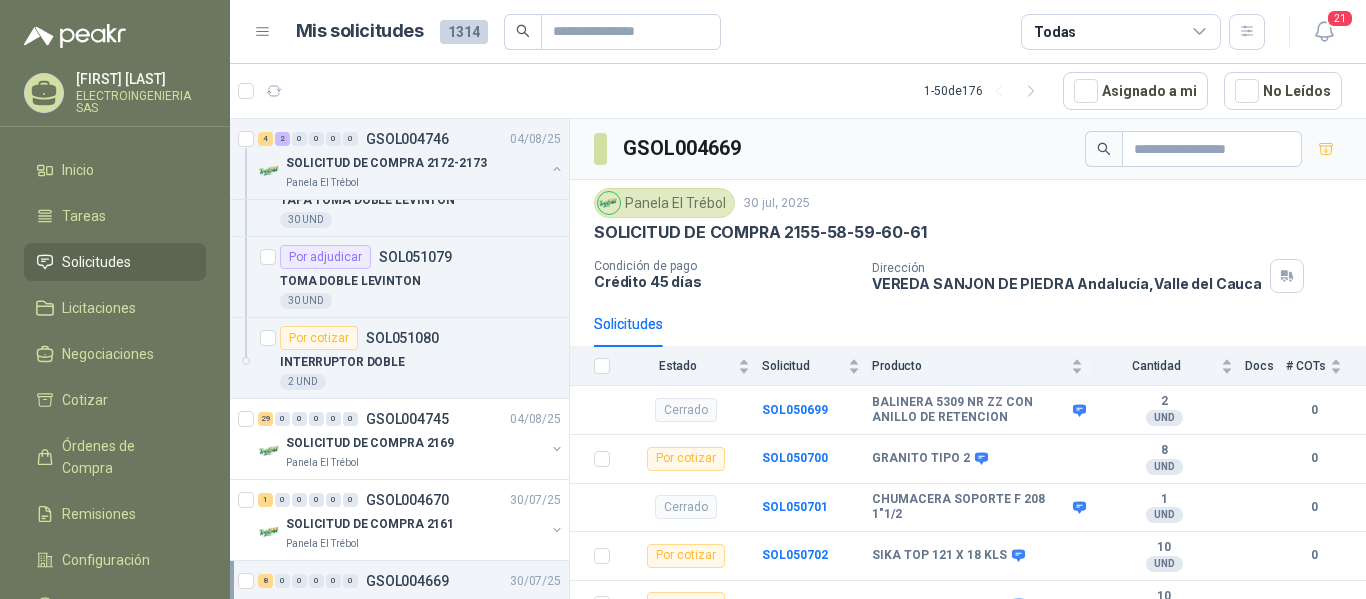 scroll, scrollTop: 500, scrollLeft: 0, axis: vertical 